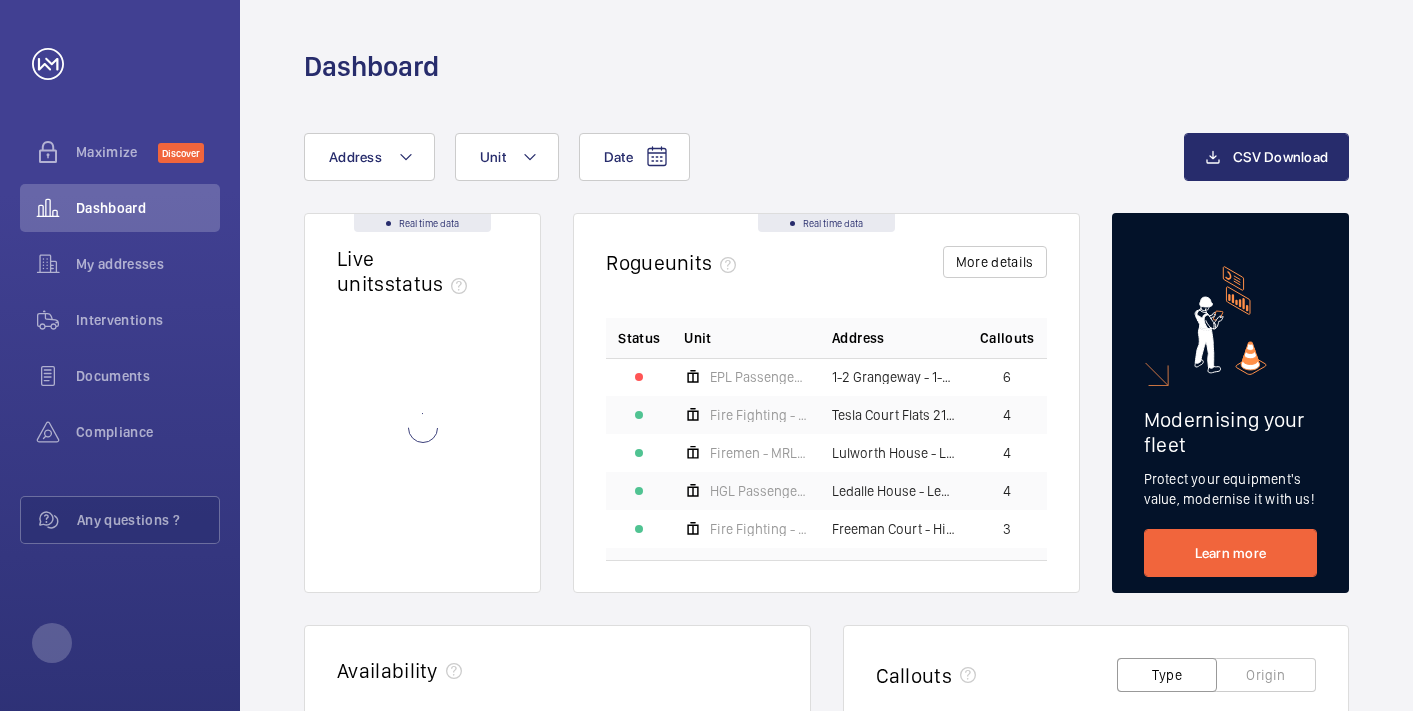 scroll, scrollTop: 0, scrollLeft: 0, axis: both 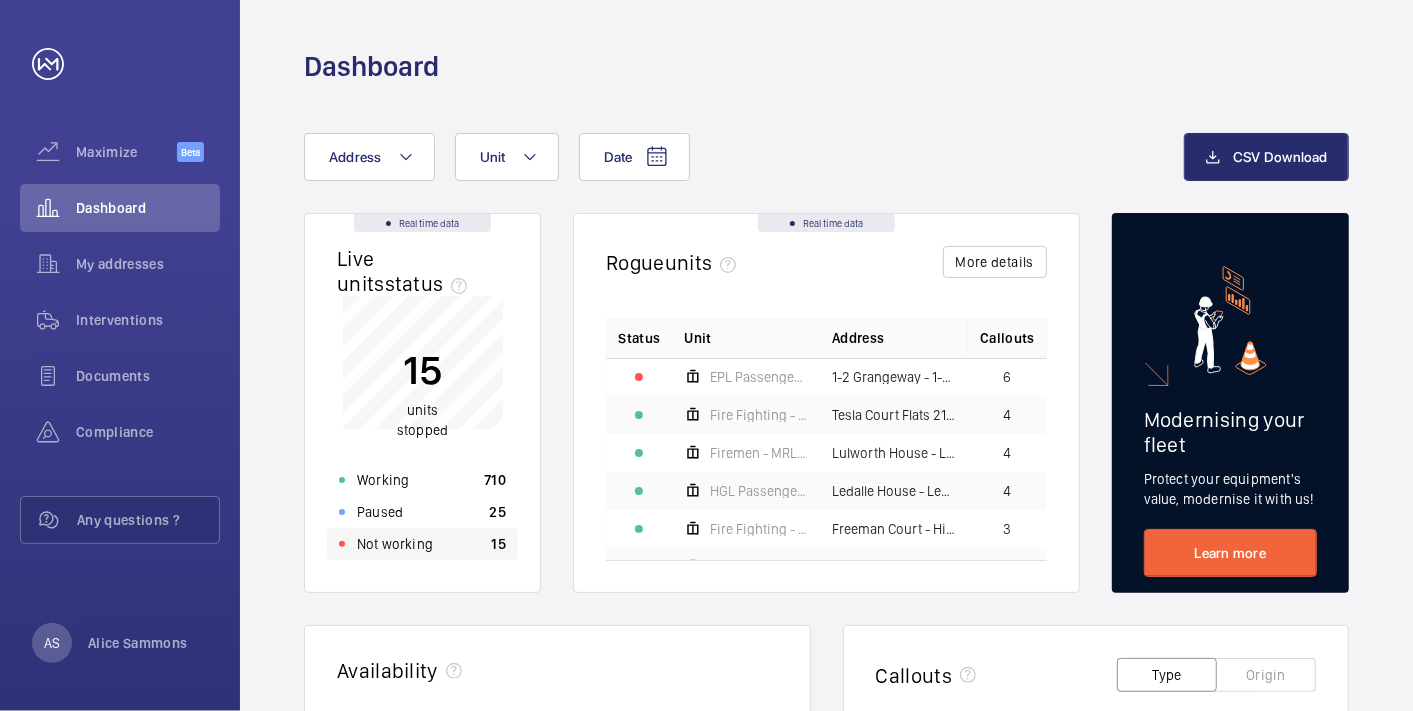 click on "Not working 15" 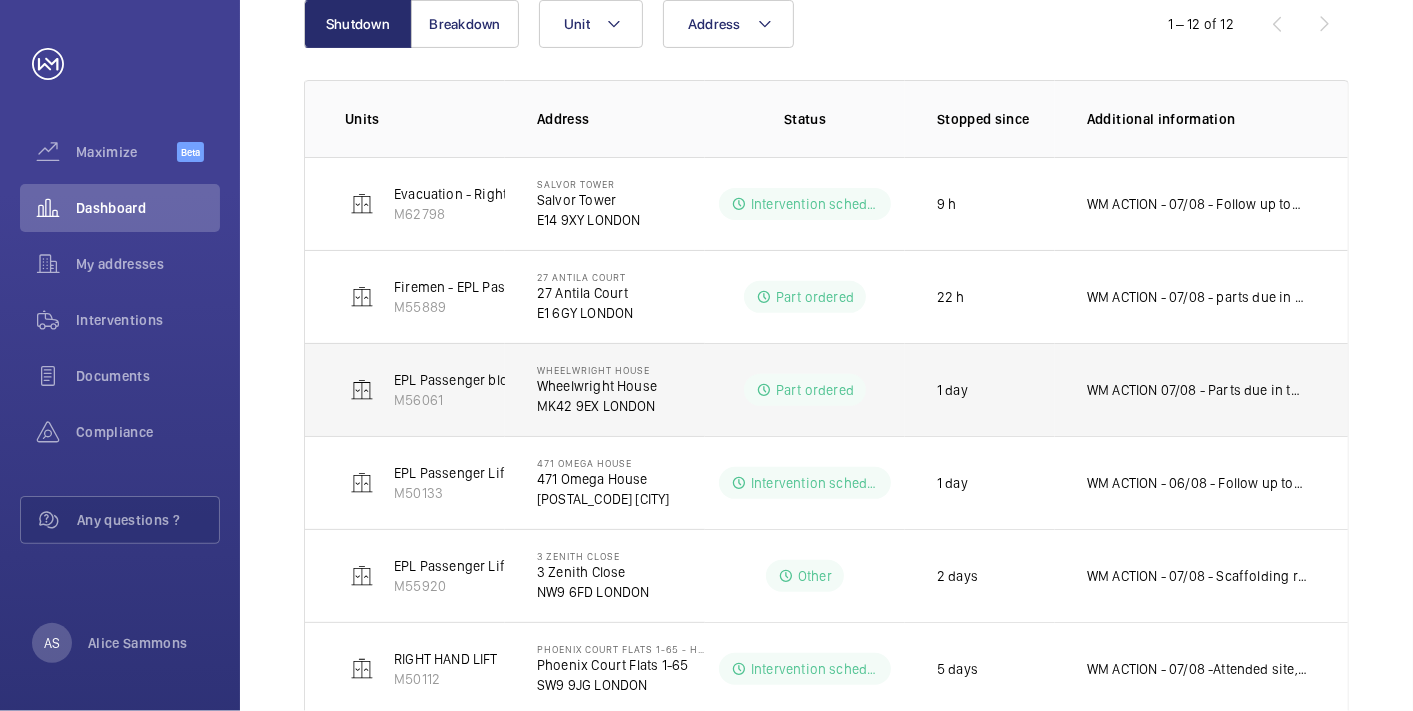 scroll, scrollTop: 96, scrollLeft: 0, axis: vertical 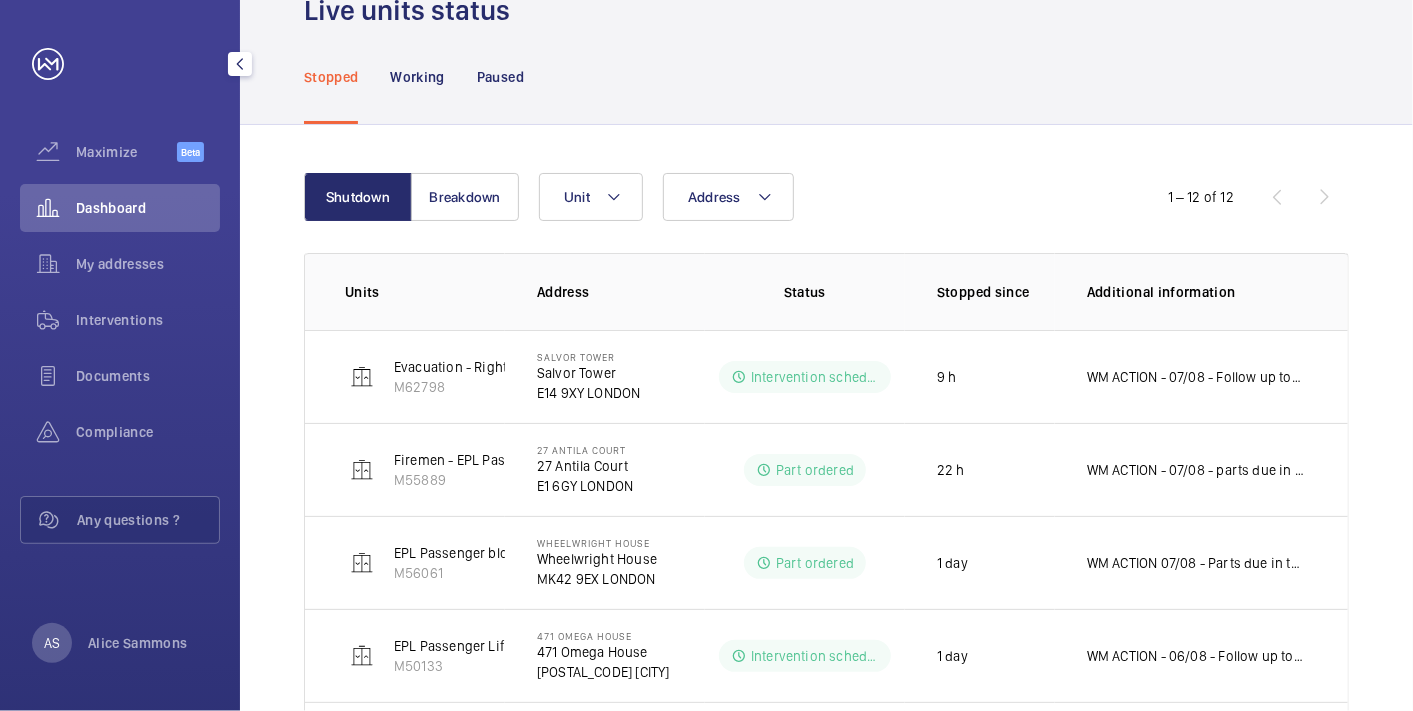 click on "Dashboard" 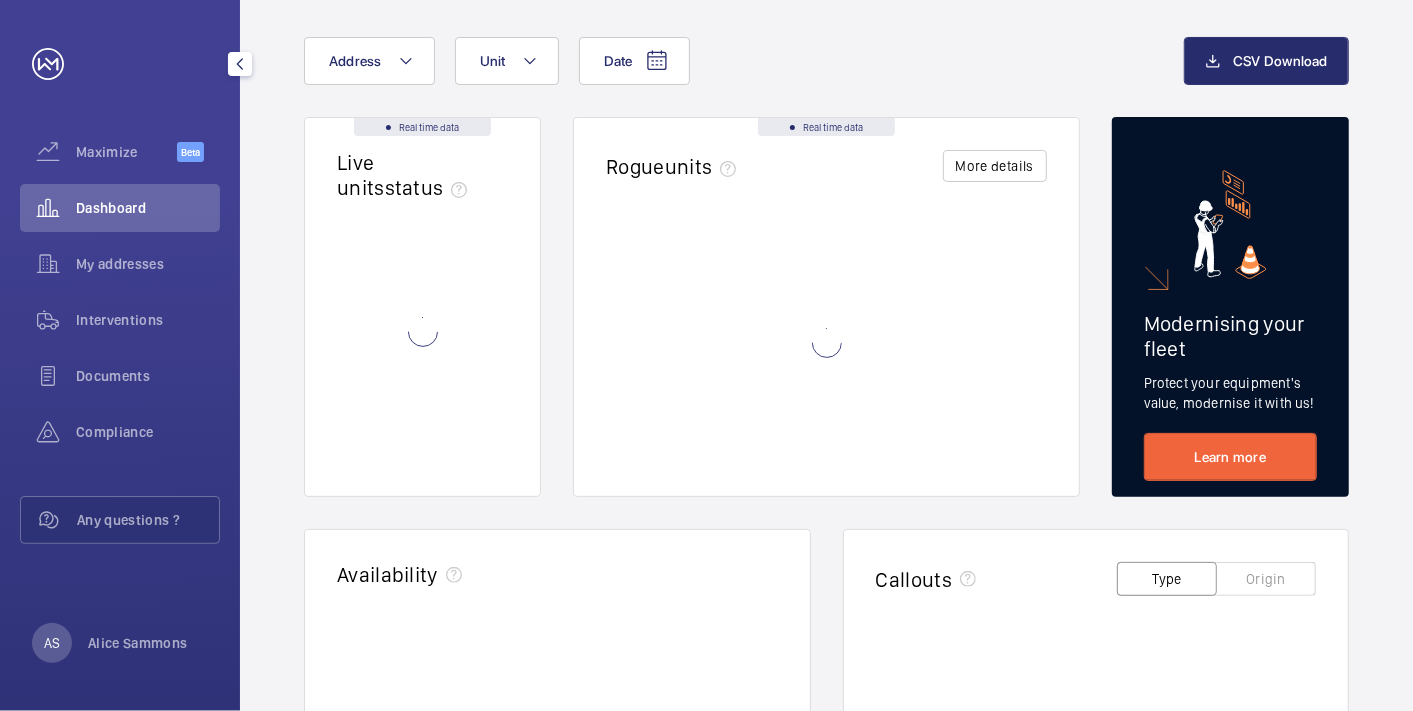 scroll, scrollTop: 0, scrollLeft: 0, axis: both 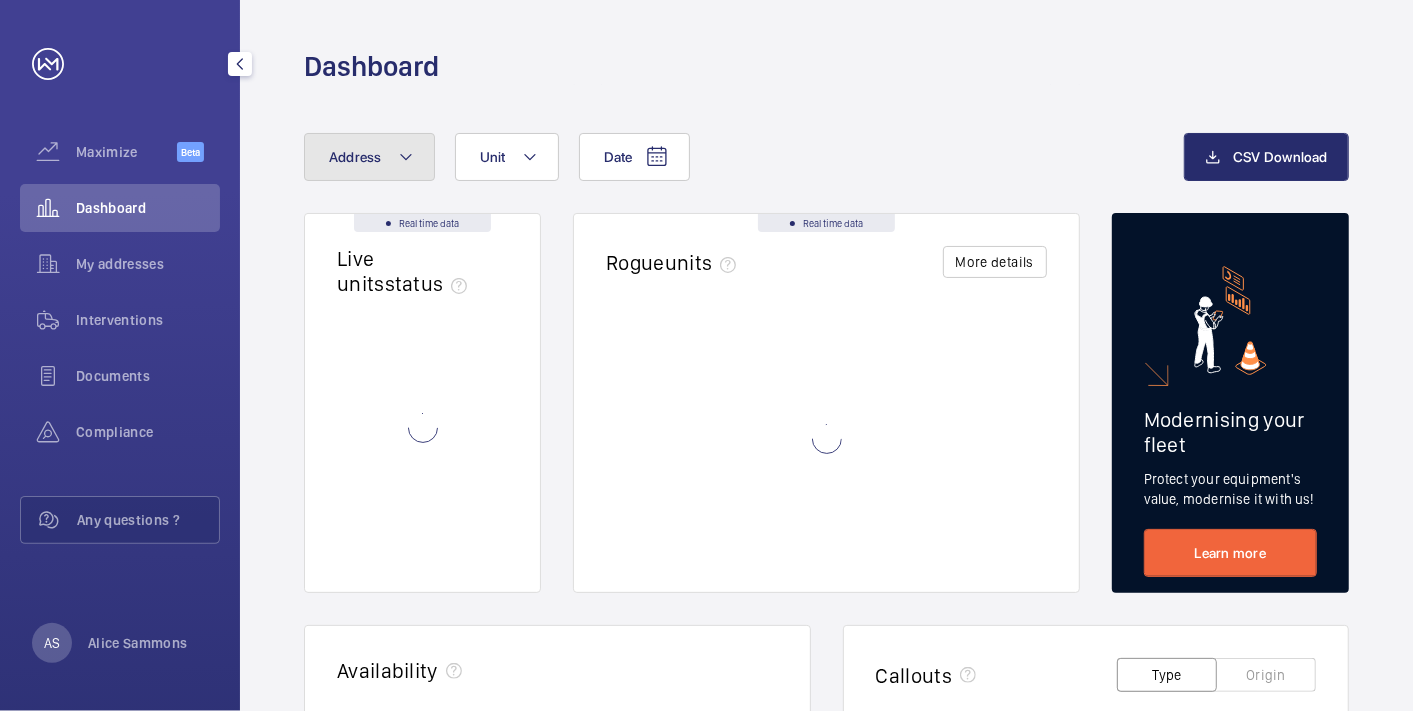 click on "Address" 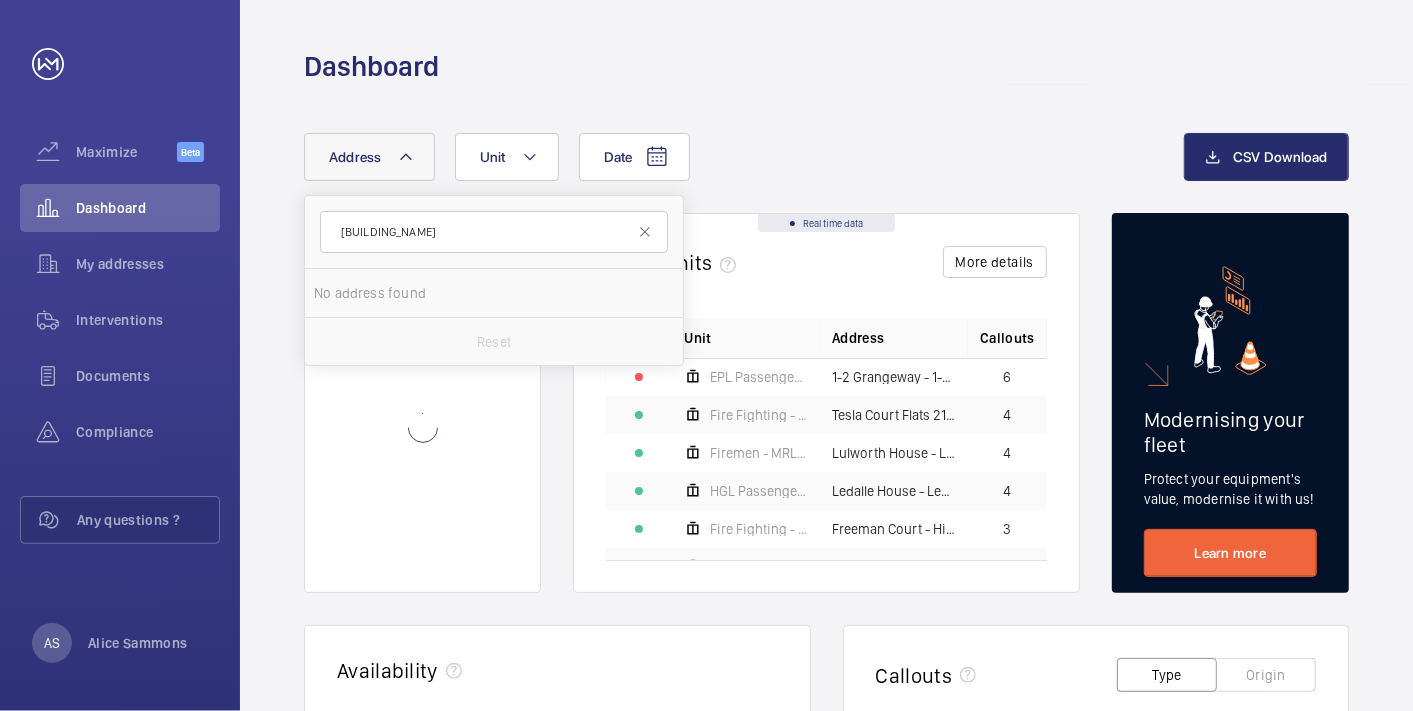 type on "[BUILDING_NAME]" 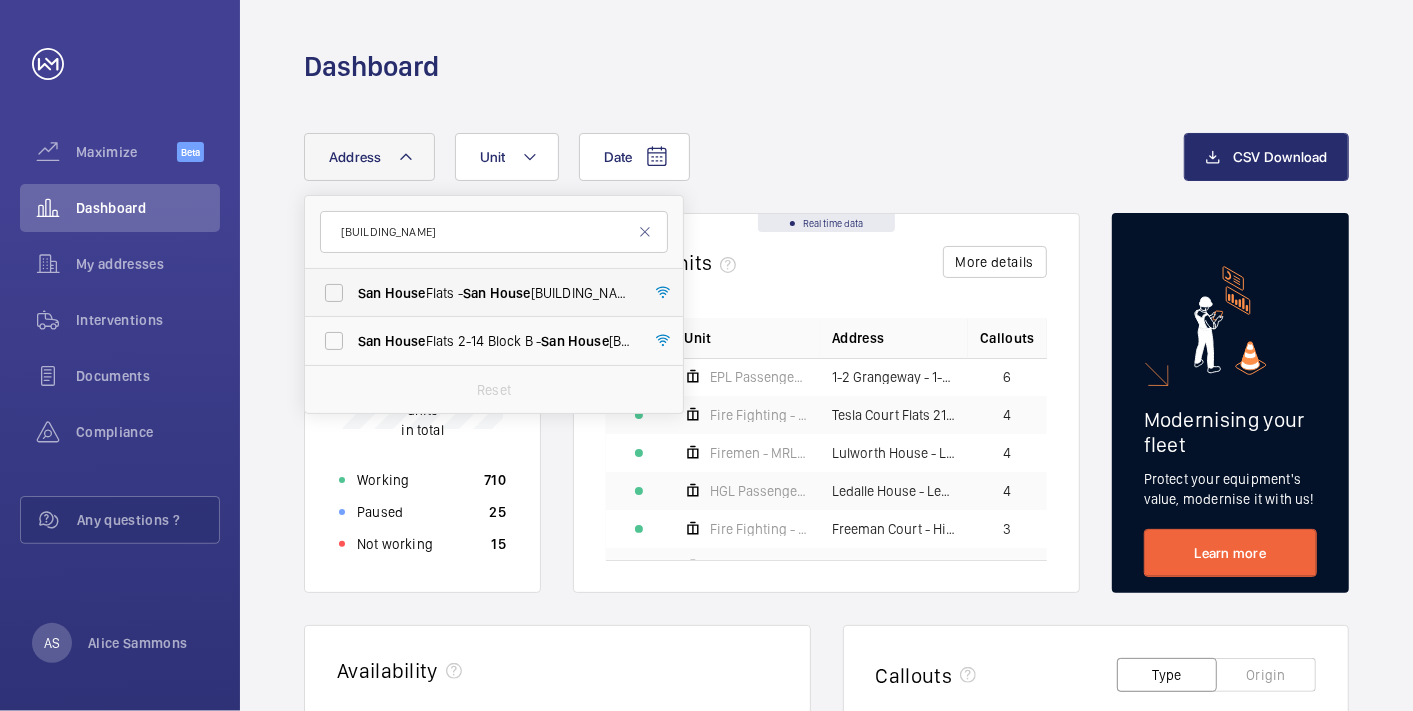 click on "[BUILDING_NAME] [BUILDING_NAME] - [BUILDING_NAME] [BUILDING_NAME] [BUILDING_NAME], [NUMBER]-[NUMBER], [CITY] [POSTAL_CODE]" at bounding box center [495, 293] 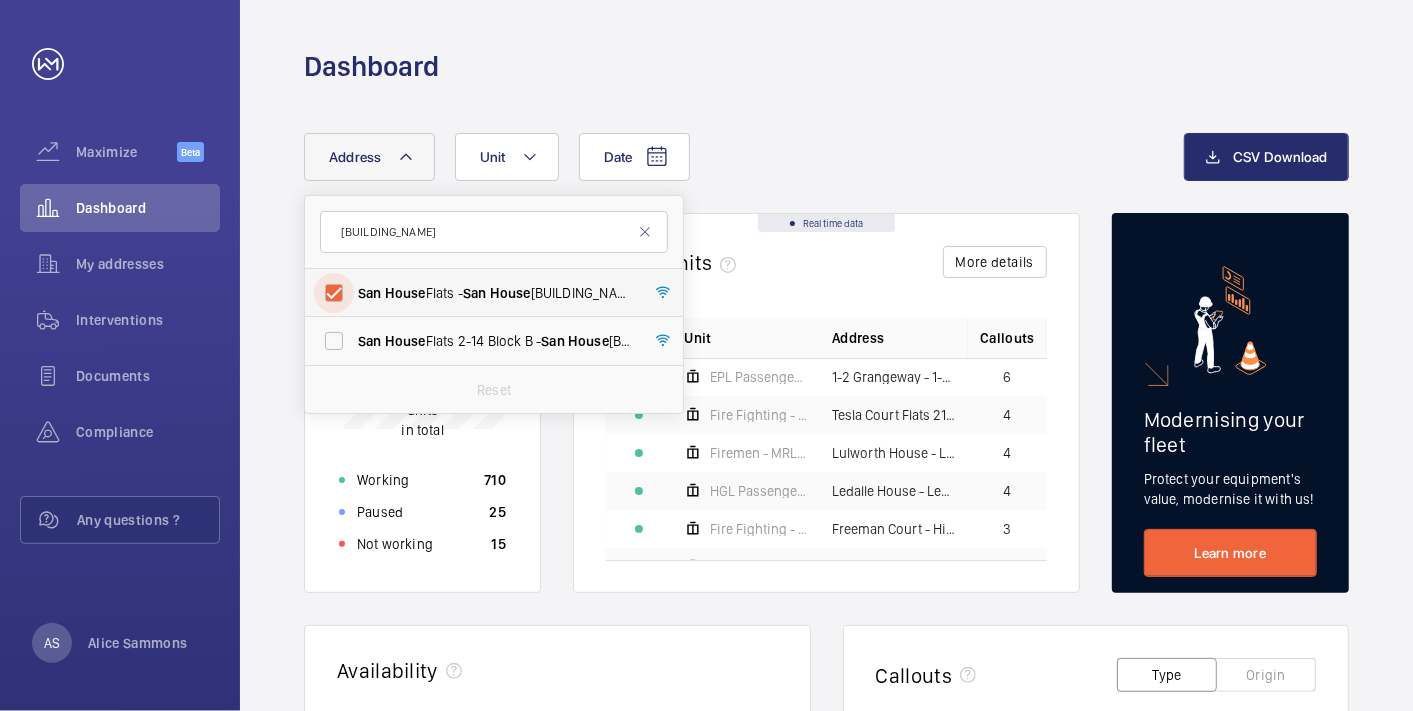 checkbox on "true" 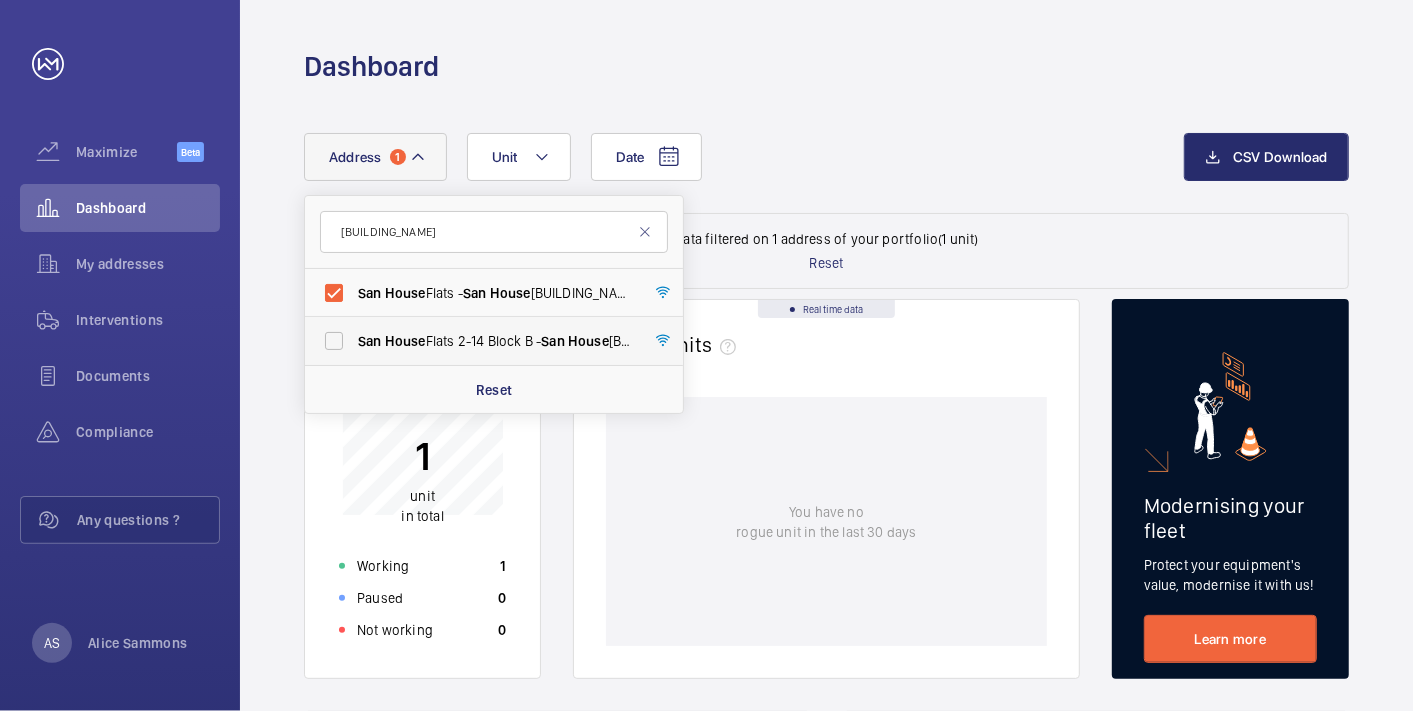 click on "[BUILDING_NAME] [BUILDING_NAME] [BUILDING_NAME] -  [BUILDING_NAME] [BUILDING_NAME] [BUILDING_NAME], [CITY] [POSTAL_CODE]" at bounding box center (495, 341) 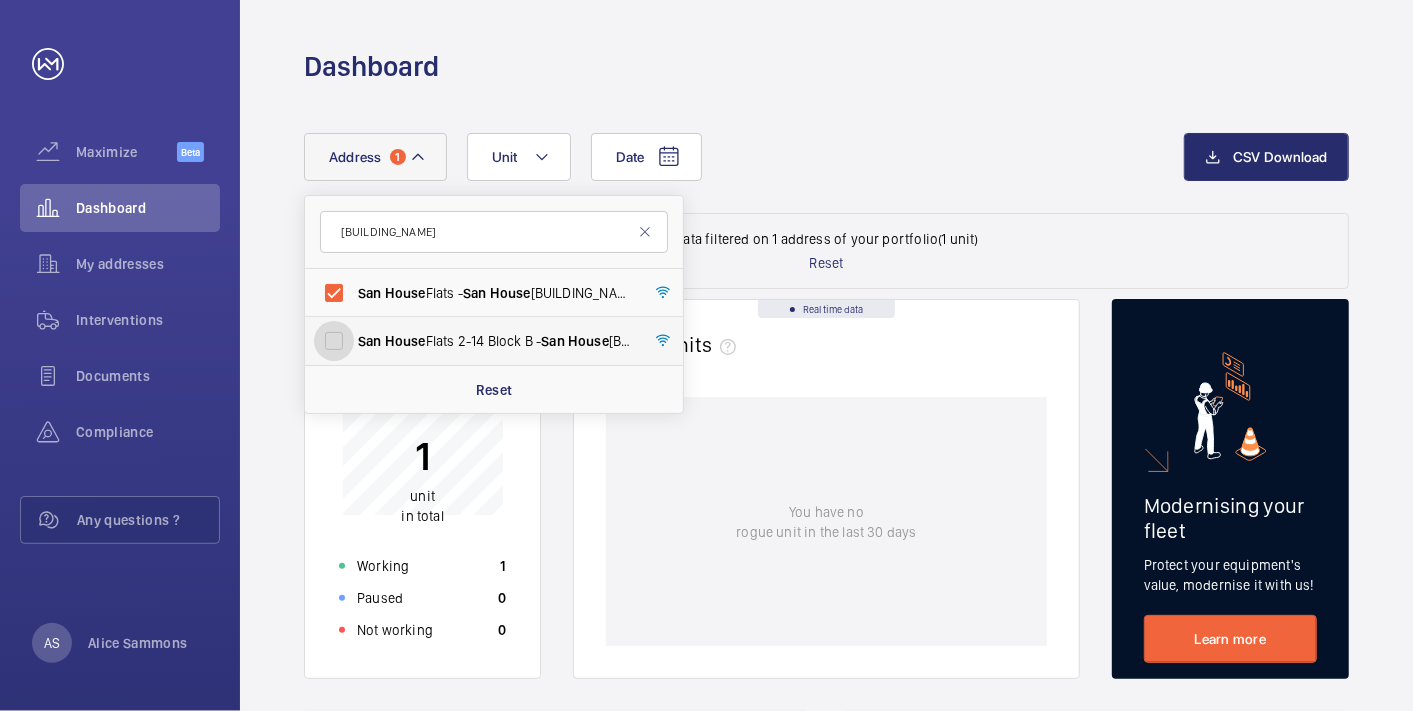 click on "[BUILDING_NAME] [BUILDING_NAME] [BUILDING_NAME] -  [BUILDING_NAME] [BUILDING_NAME] [BUILDING_NAME], [CITY] [POSTAL_CODE]" at bounding box center (334, 341) 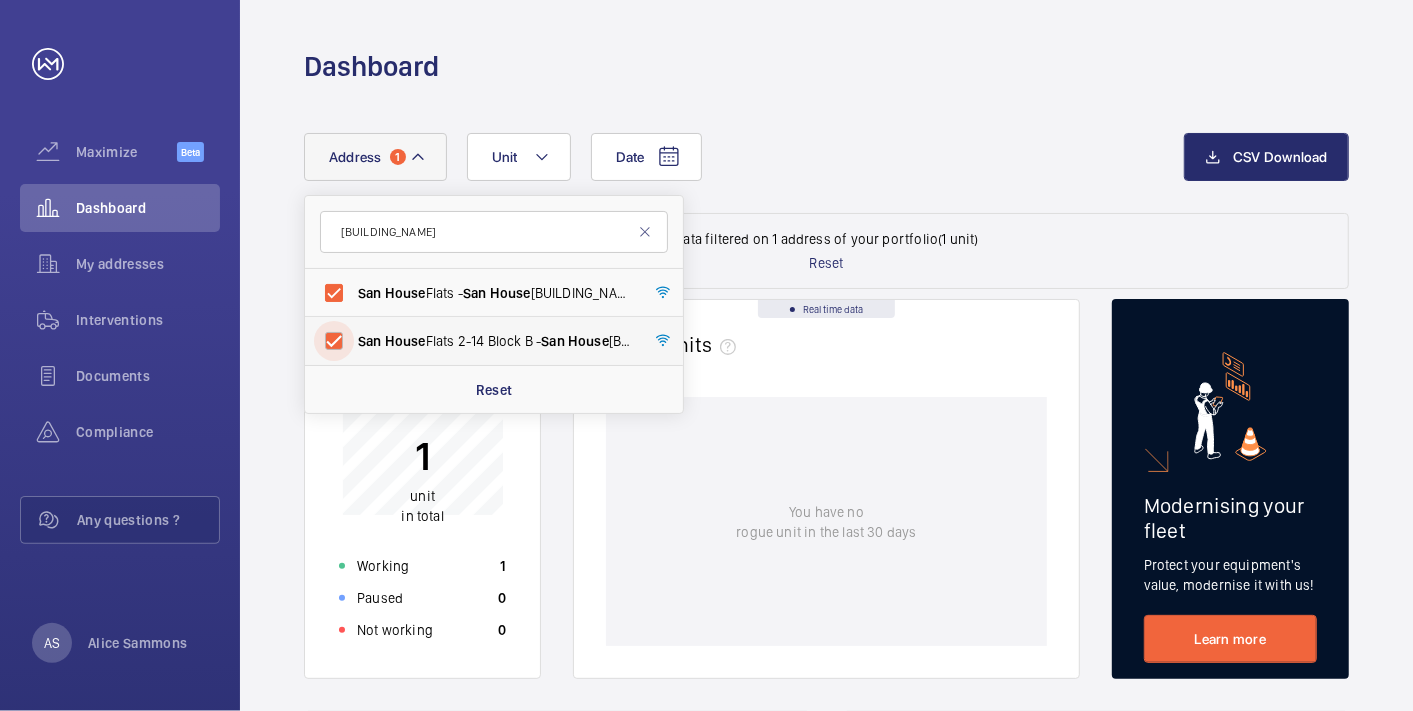 checkbox on "true" 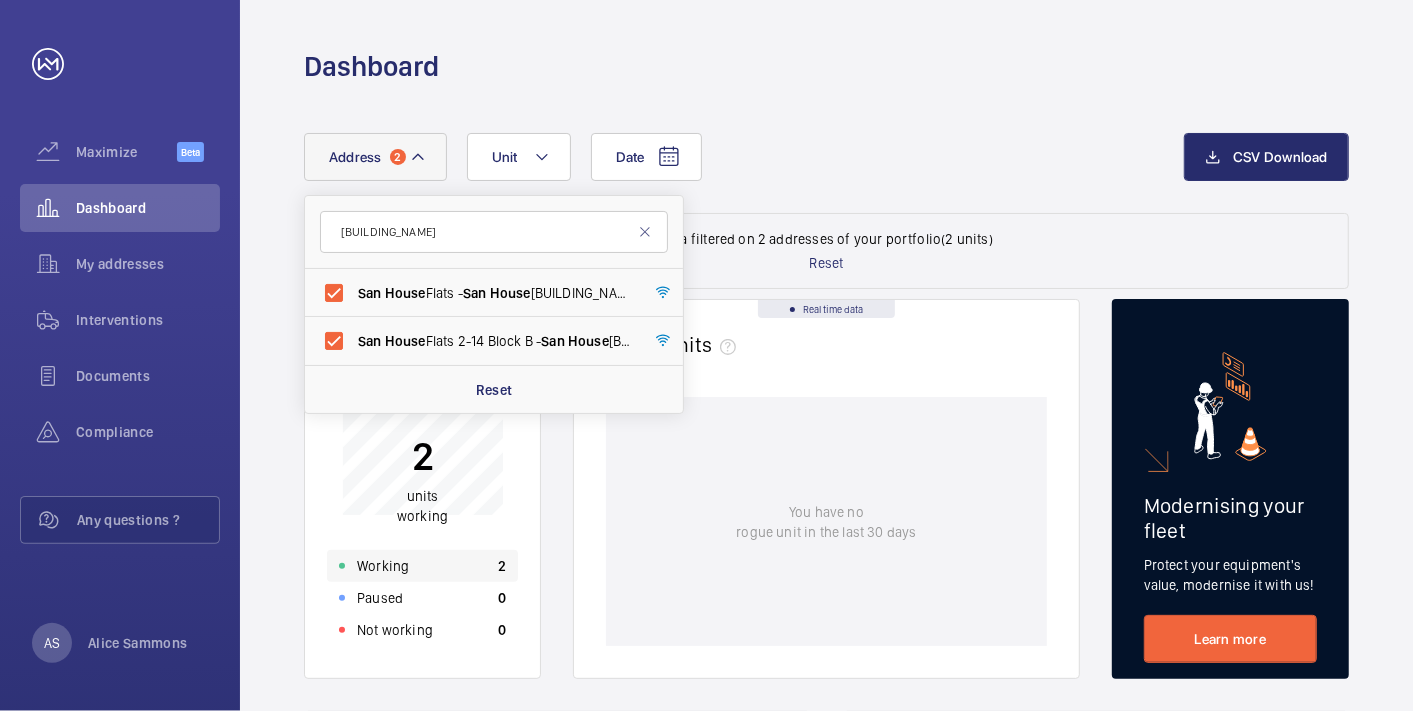 click on "Working 2" 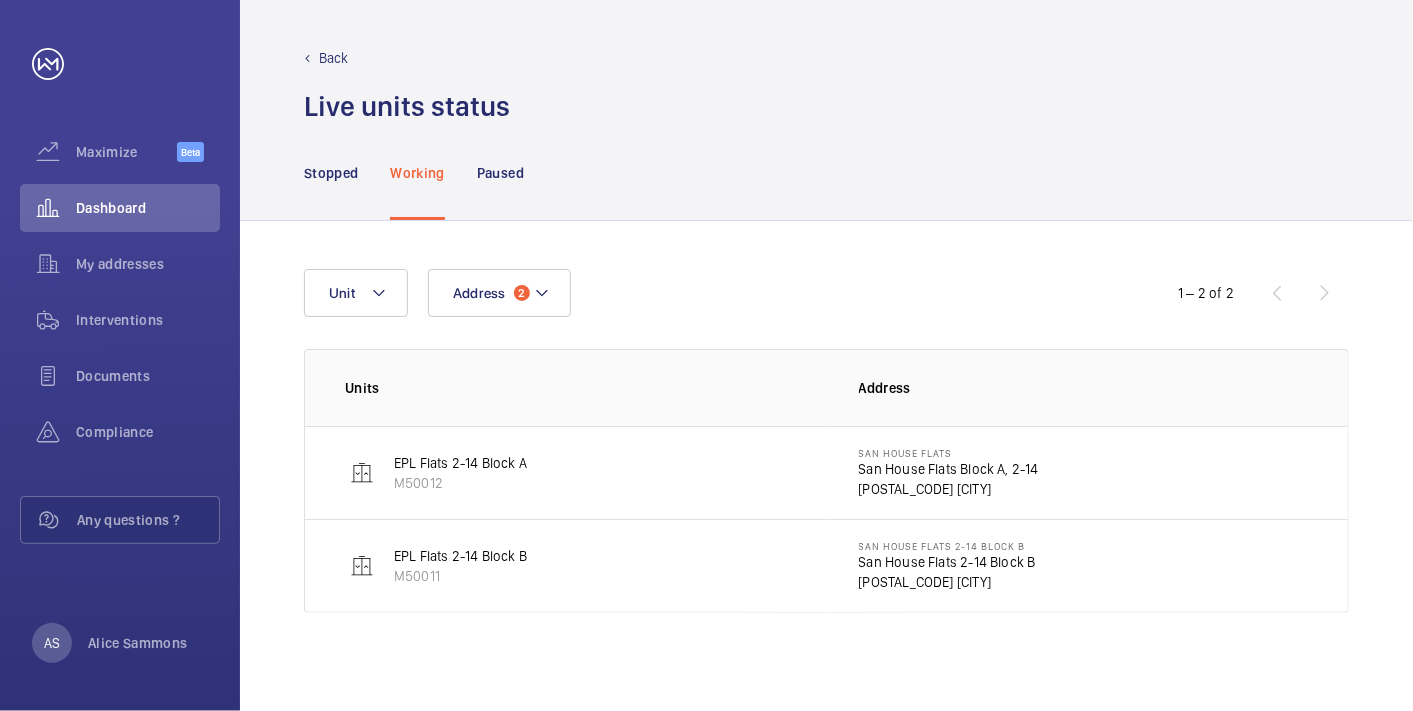 click on "[POSTAL_CODE] [CITY]" 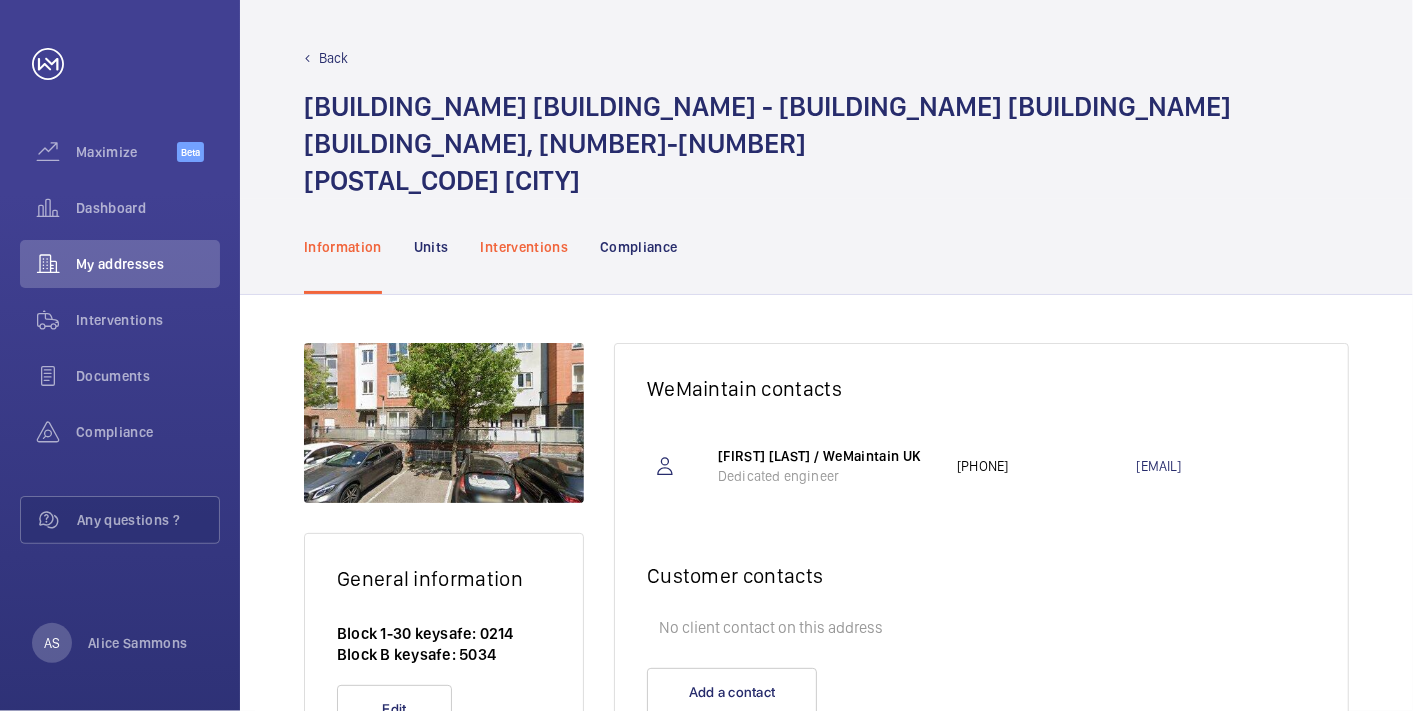 click on "Interventions" 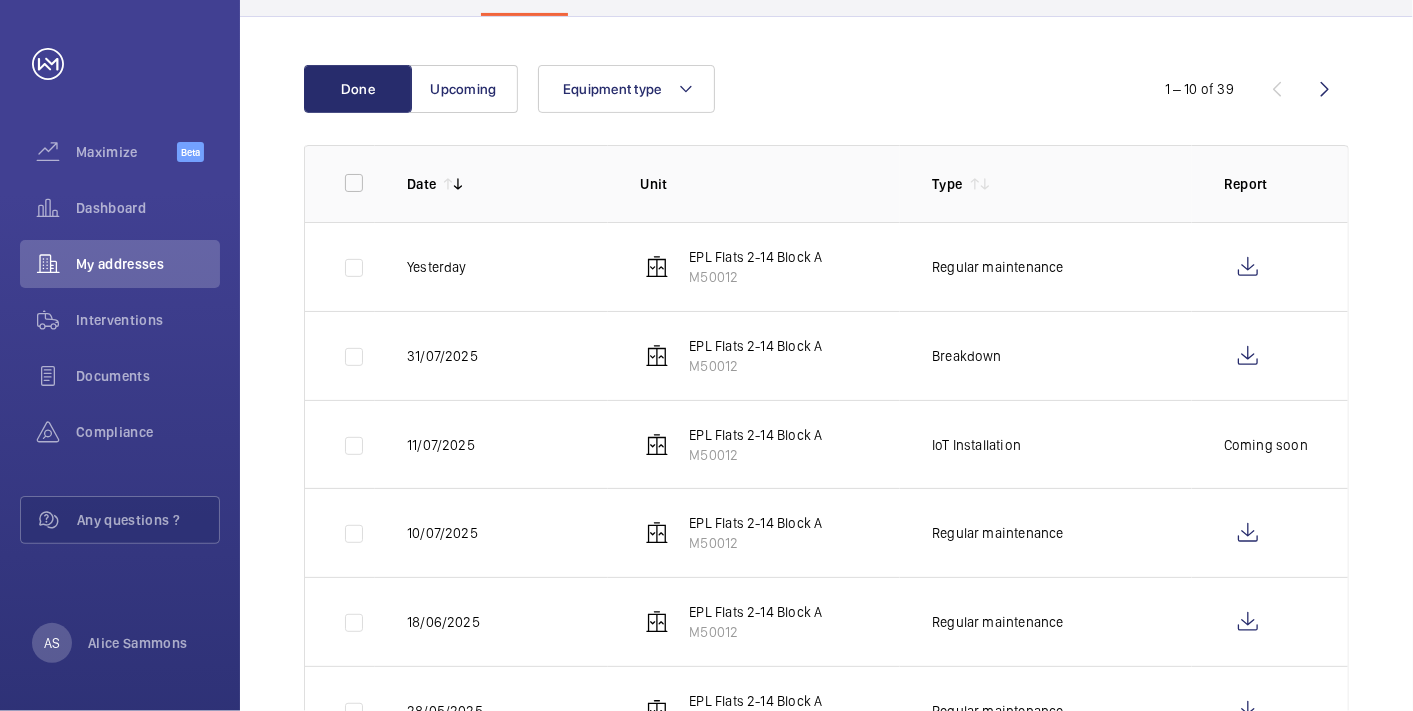 scroll, scrollTop: 222, scrollLeft: 0, axis: vertical 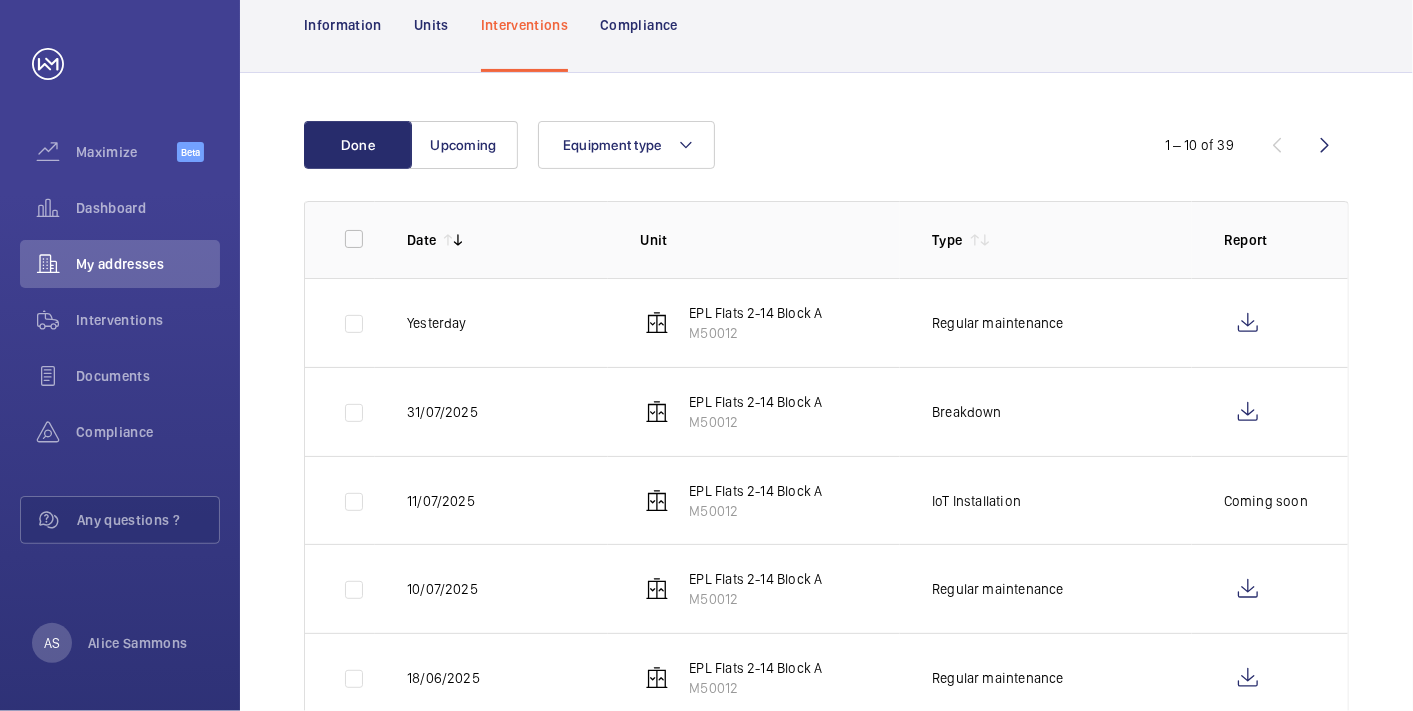 click on "Equipment type" 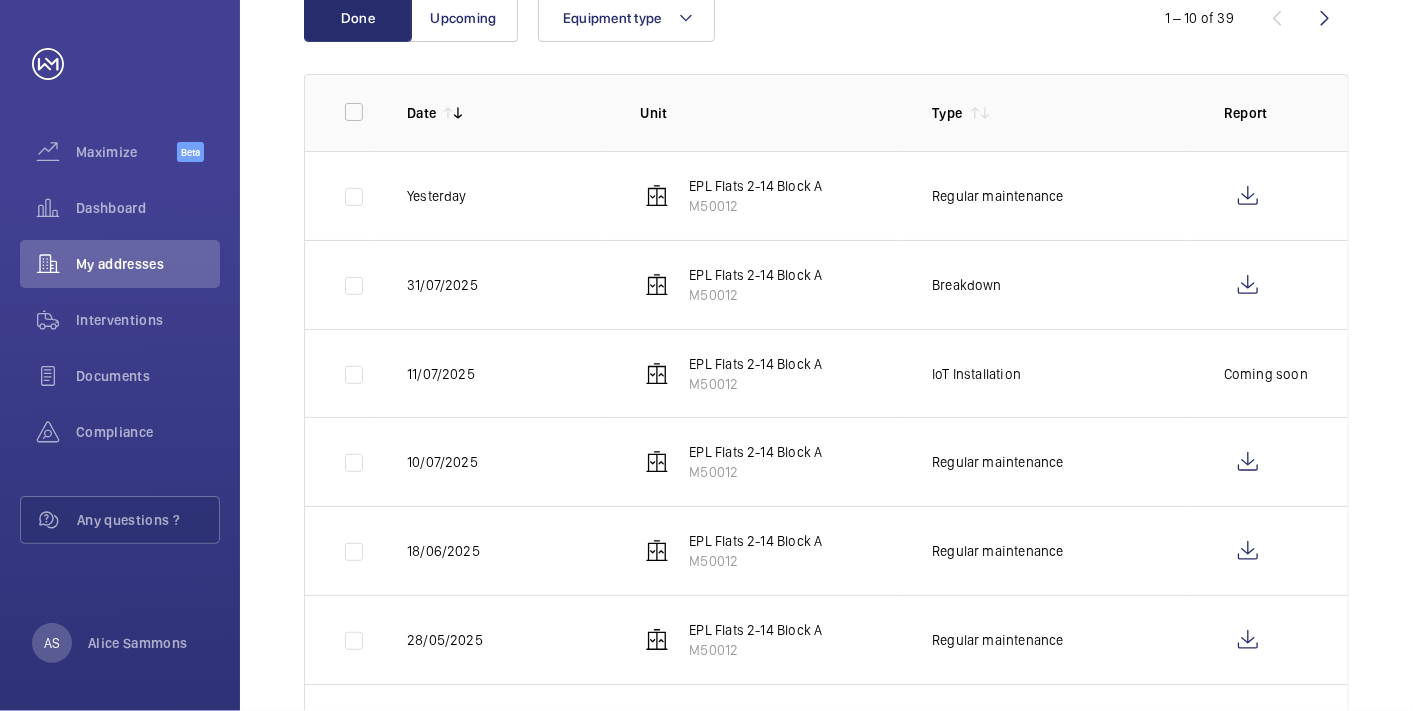 scroll, scrollTop: 242, scrollLeft: 0, axis: vertical 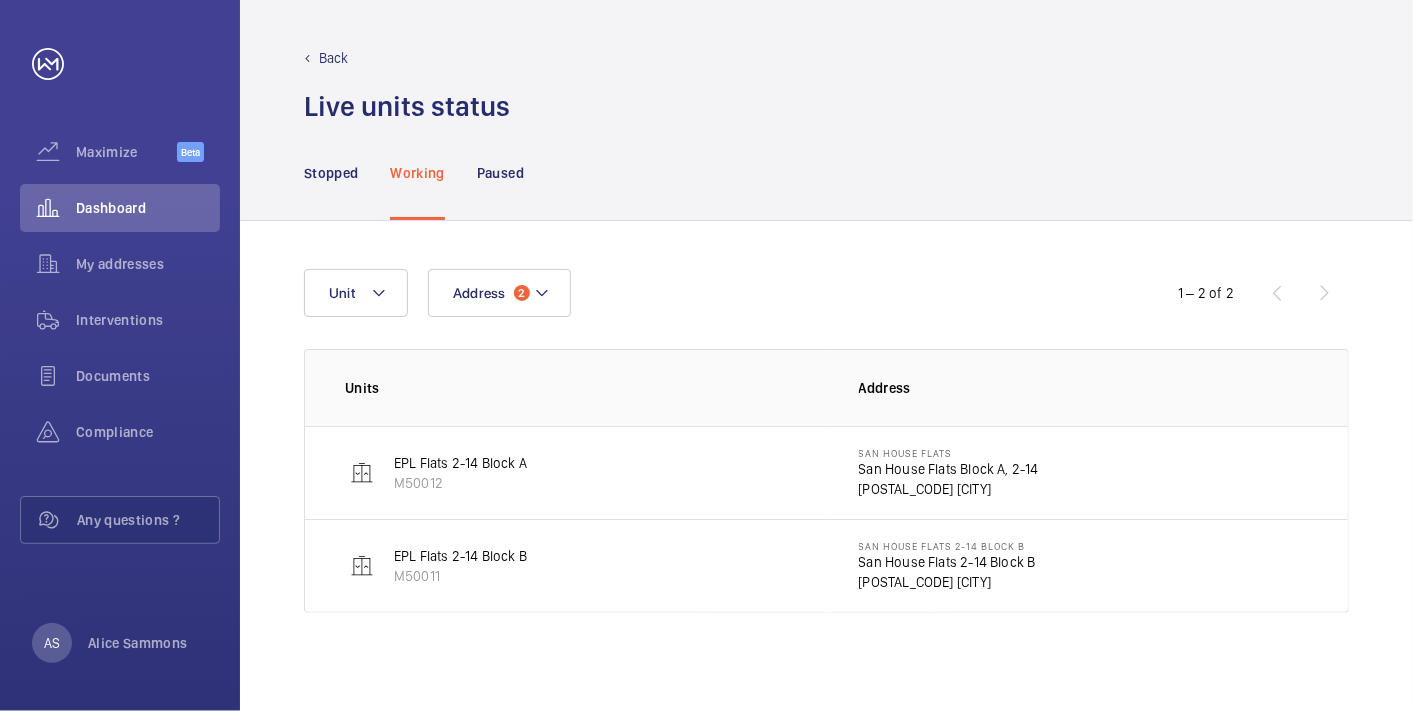 click on "EPL Flats 2-14 Block B" 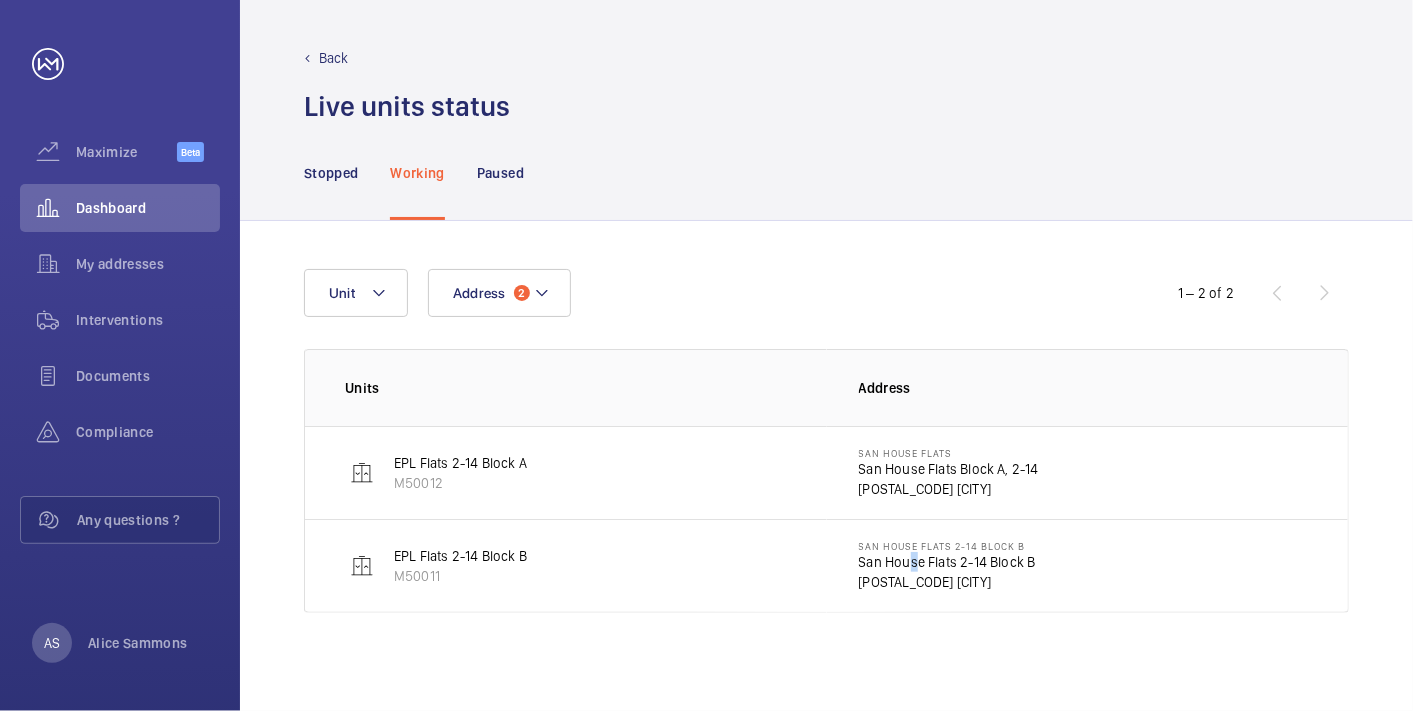 drag, startPoint x: 898, startPoint y: 564, endPoint x: 874, endPoint y: 563, distance: 24.020824 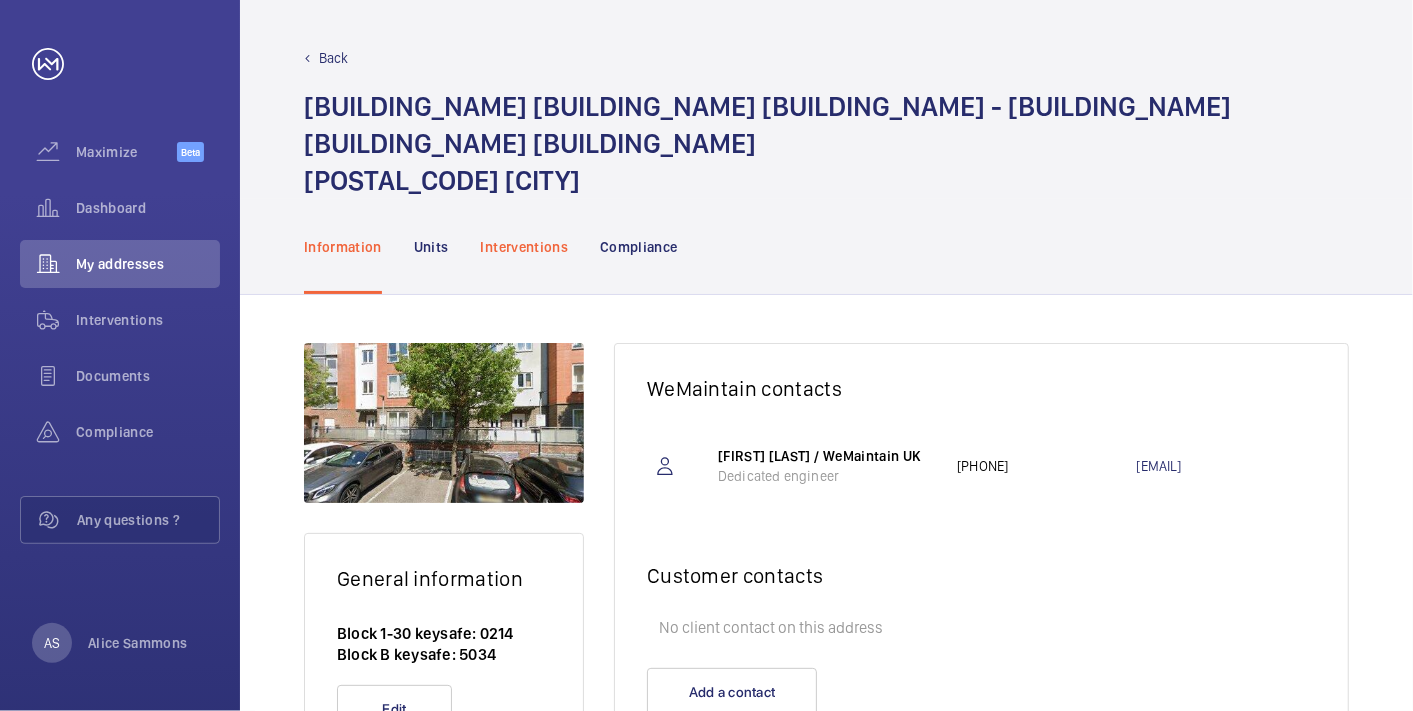 click on "Interventions" 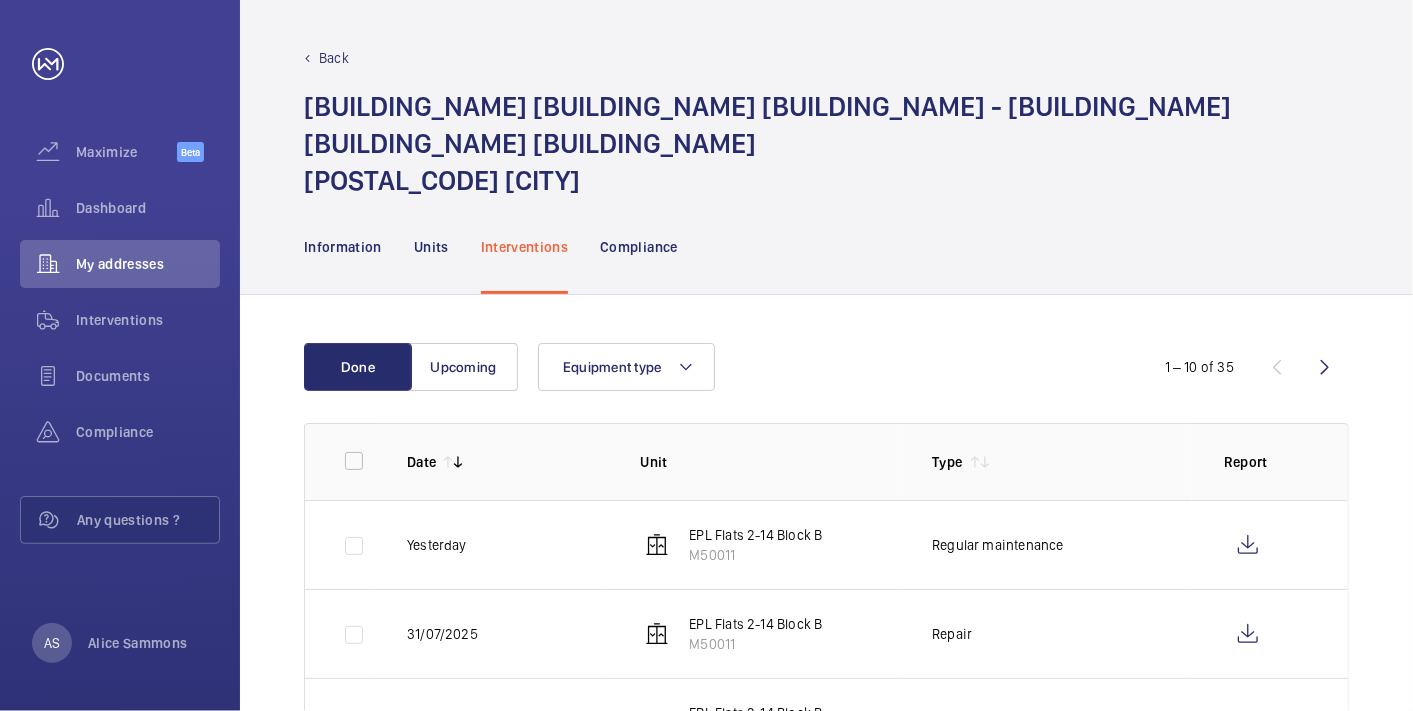 scroll, scrollTop: 222, scrollLeft: 0, axis: vertical 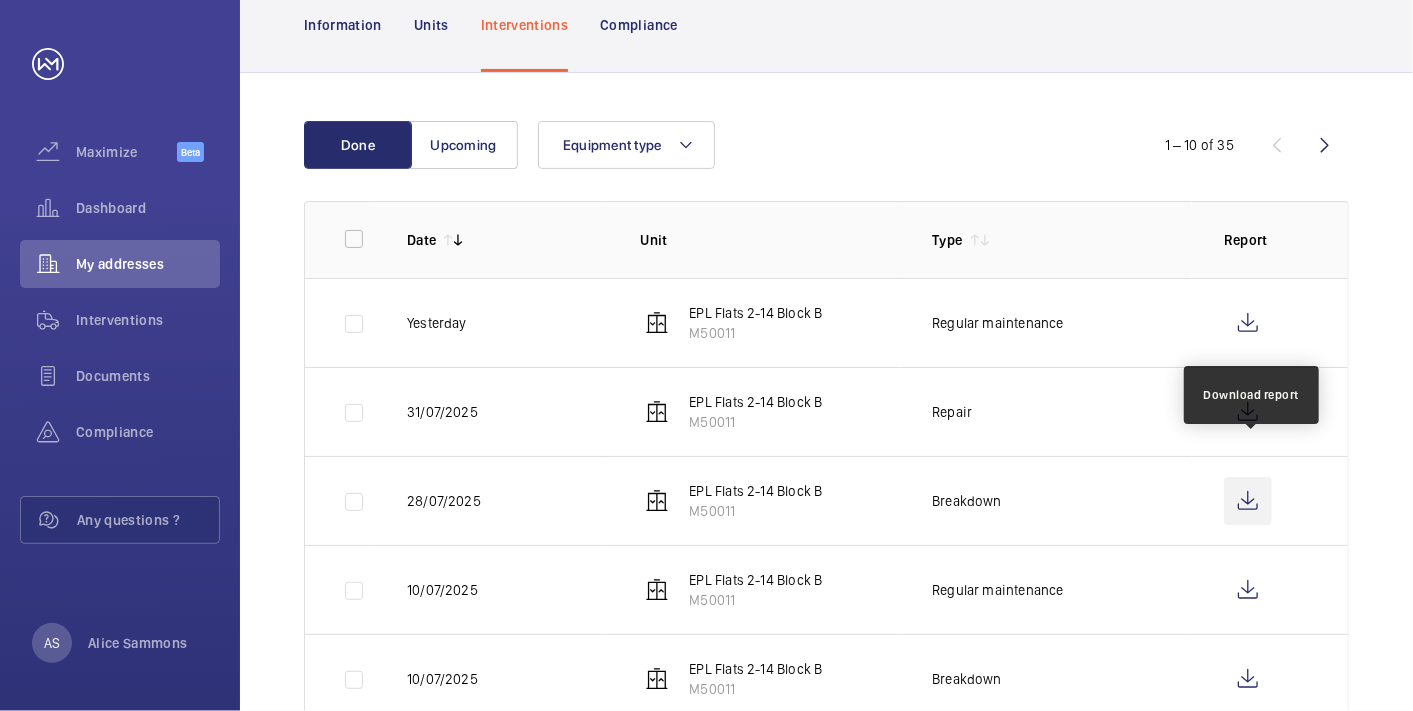 click 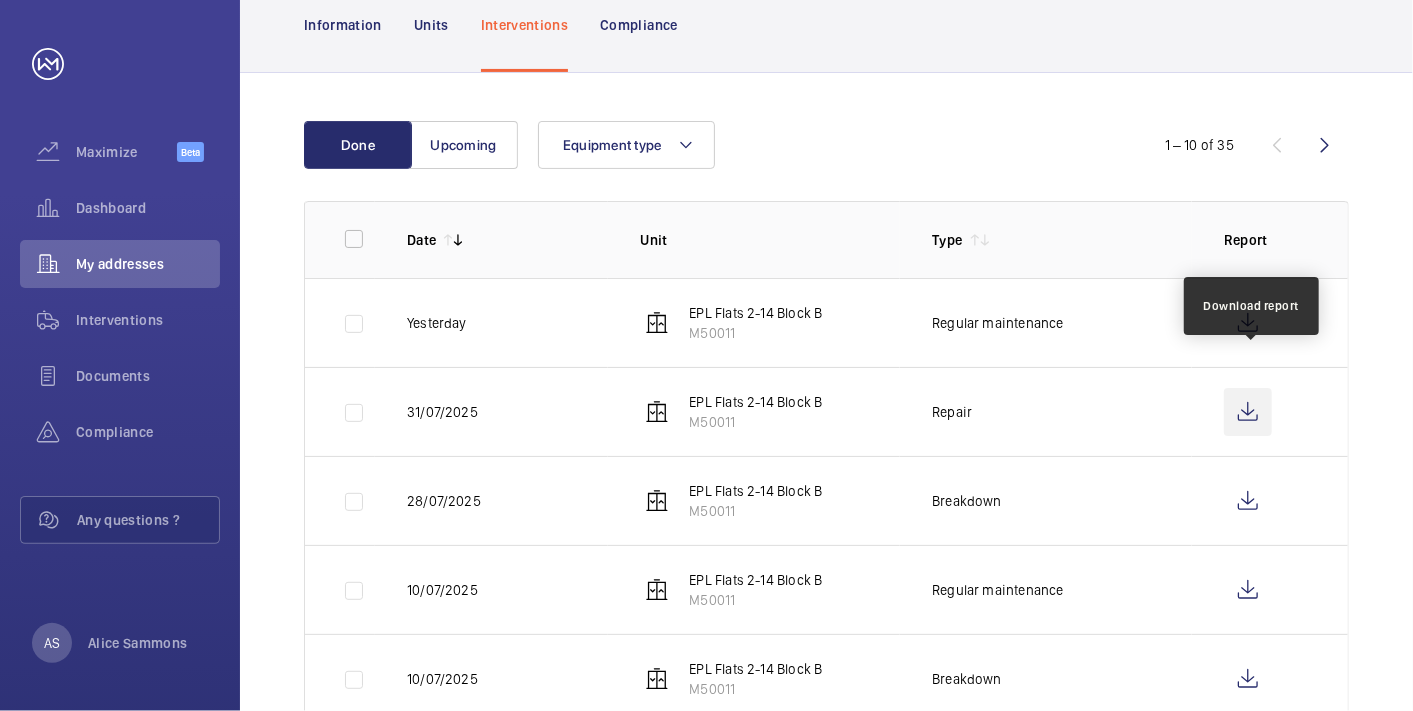 click 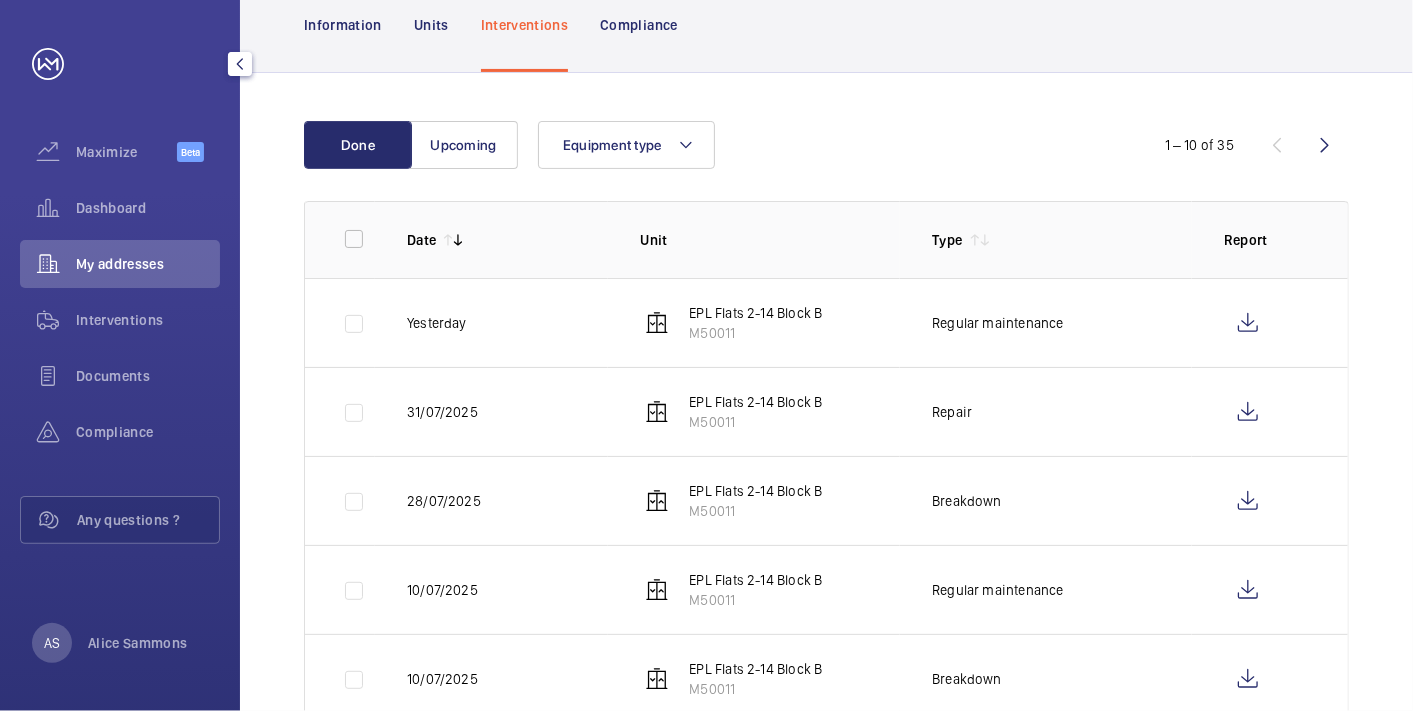 click on "Dashboard" 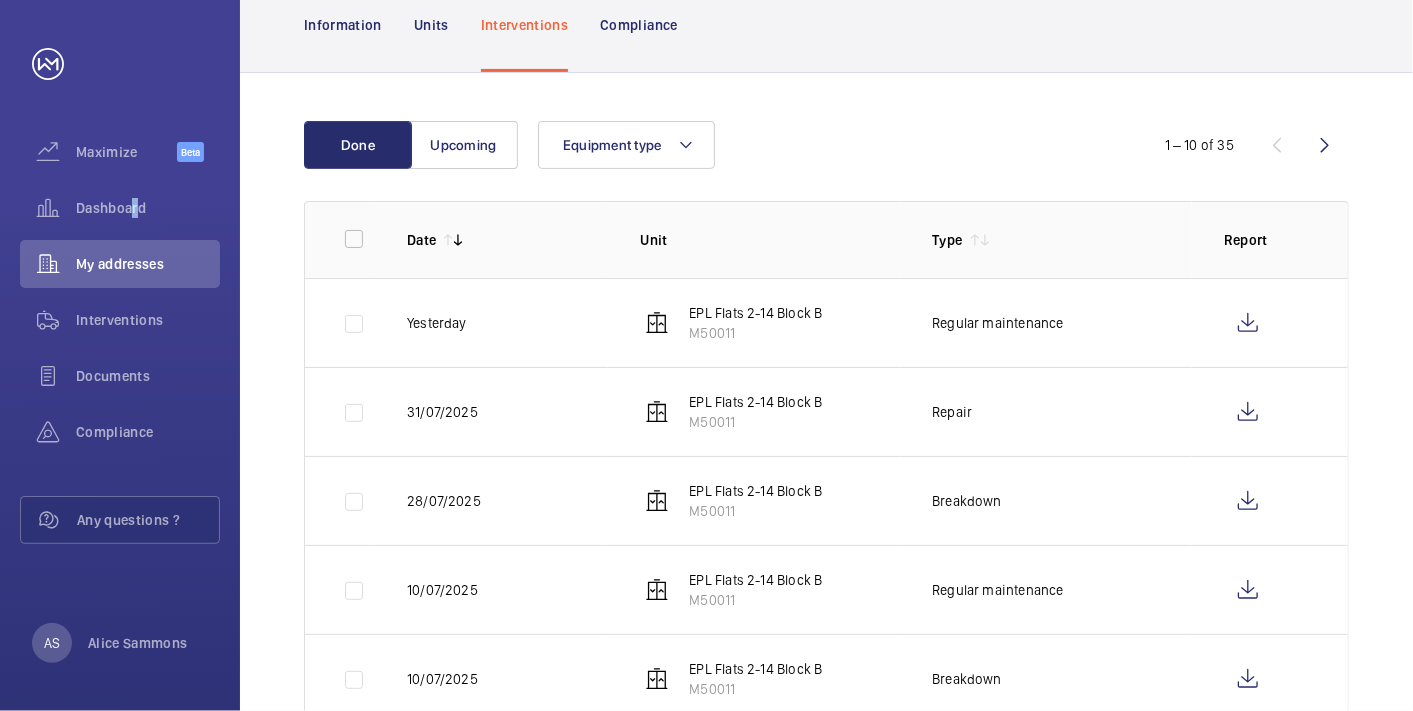 drag, startPoint x: 127, startPoint y: 237, endPoint x: 173, endPoint y: 244, distance: 46.52956 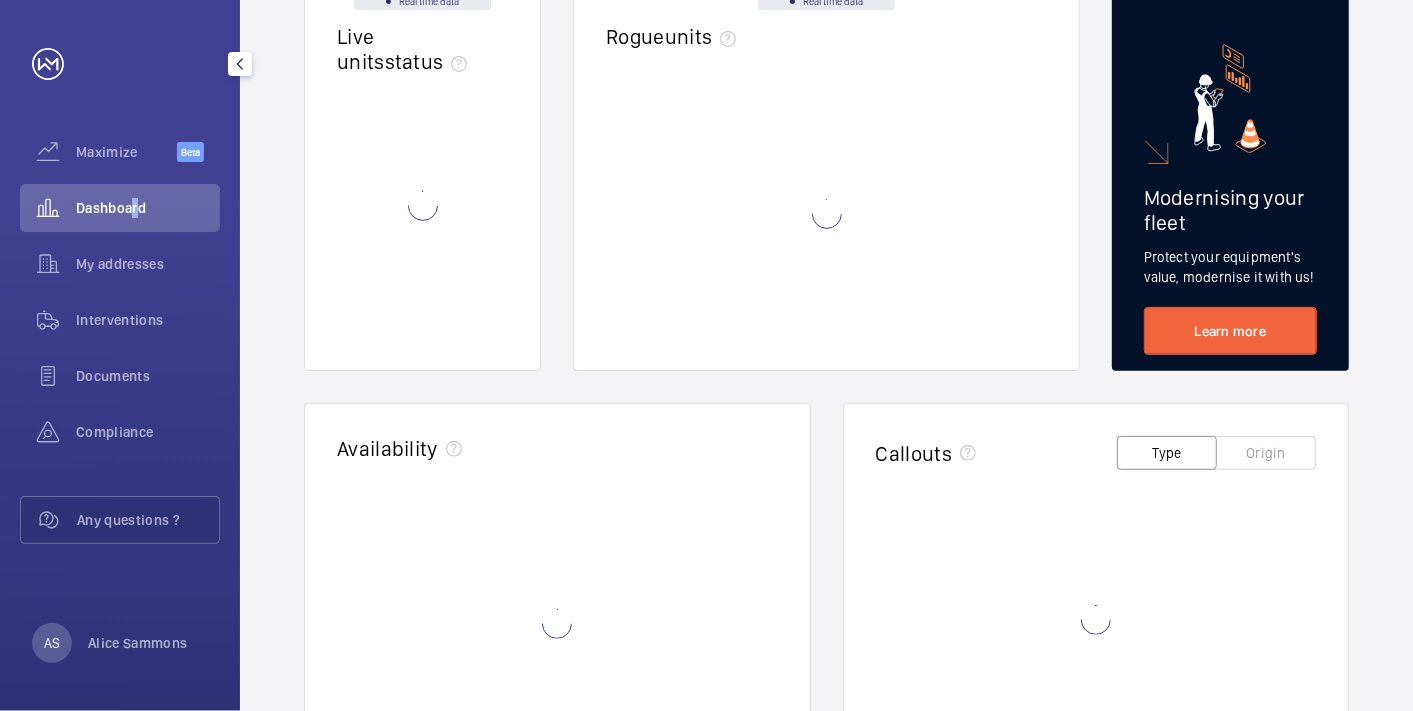 scroll, scrollTop: 0, scrollLeft: 0, axis: both 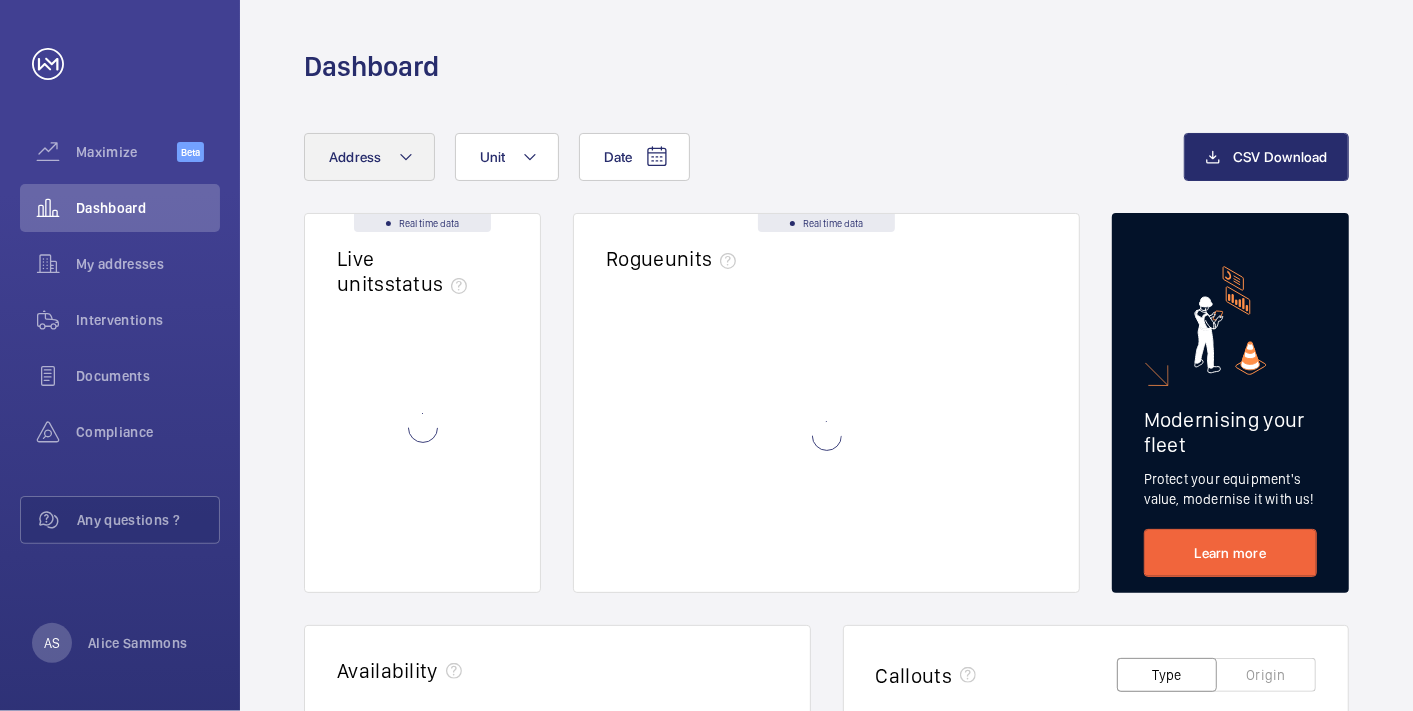 click on "Date Address Unit CSV Download Real time data Live units  status﻿ Real time data Rogue  units Modernising your fleet Protect your equipment's  value, modernise it with us! Learn more  Availability  Callouts Type Origin  08/24   12/24   04/25   08/25  0  0  50  50  100  100  150  150  200  200  250  250  300  300  350  350  Breakdowns Trapped passengers Comparator Compare your addresses data Compare 3D Map Visualize your data on the map Visualize" 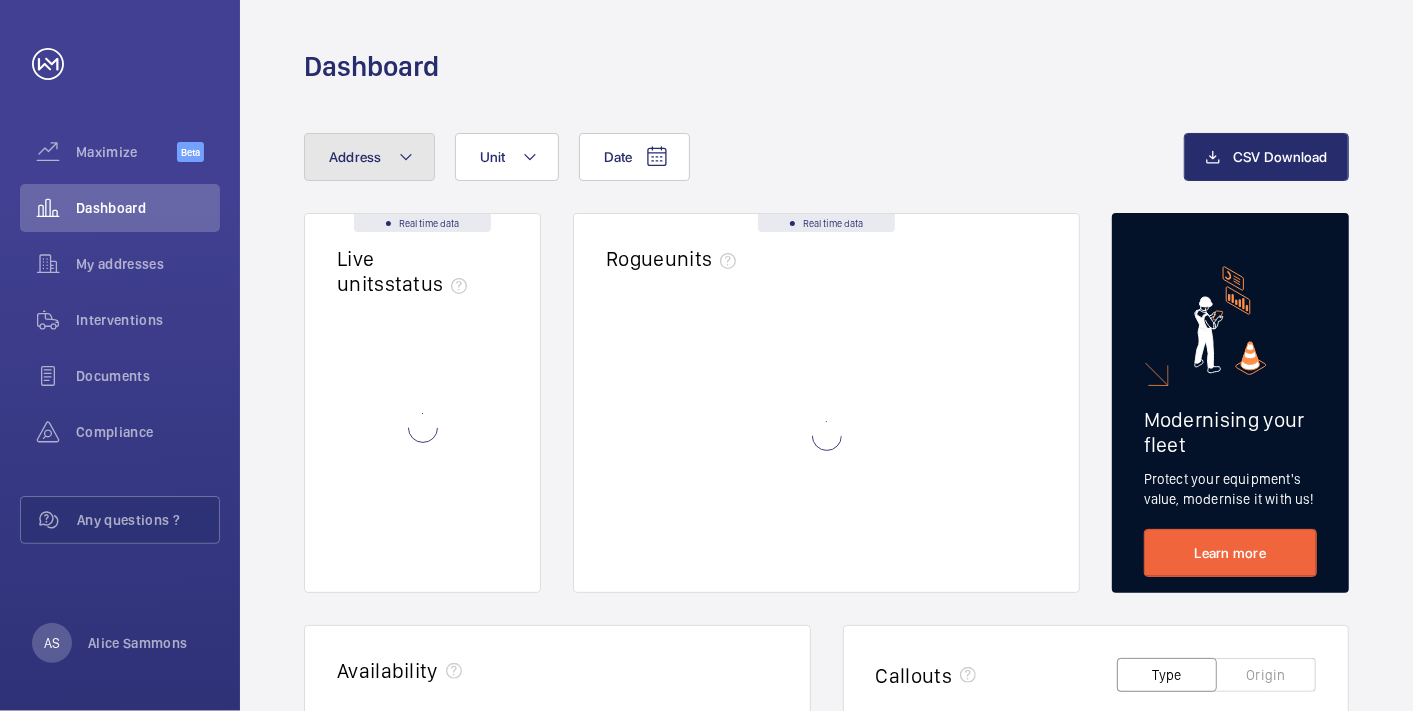 click on "Address" 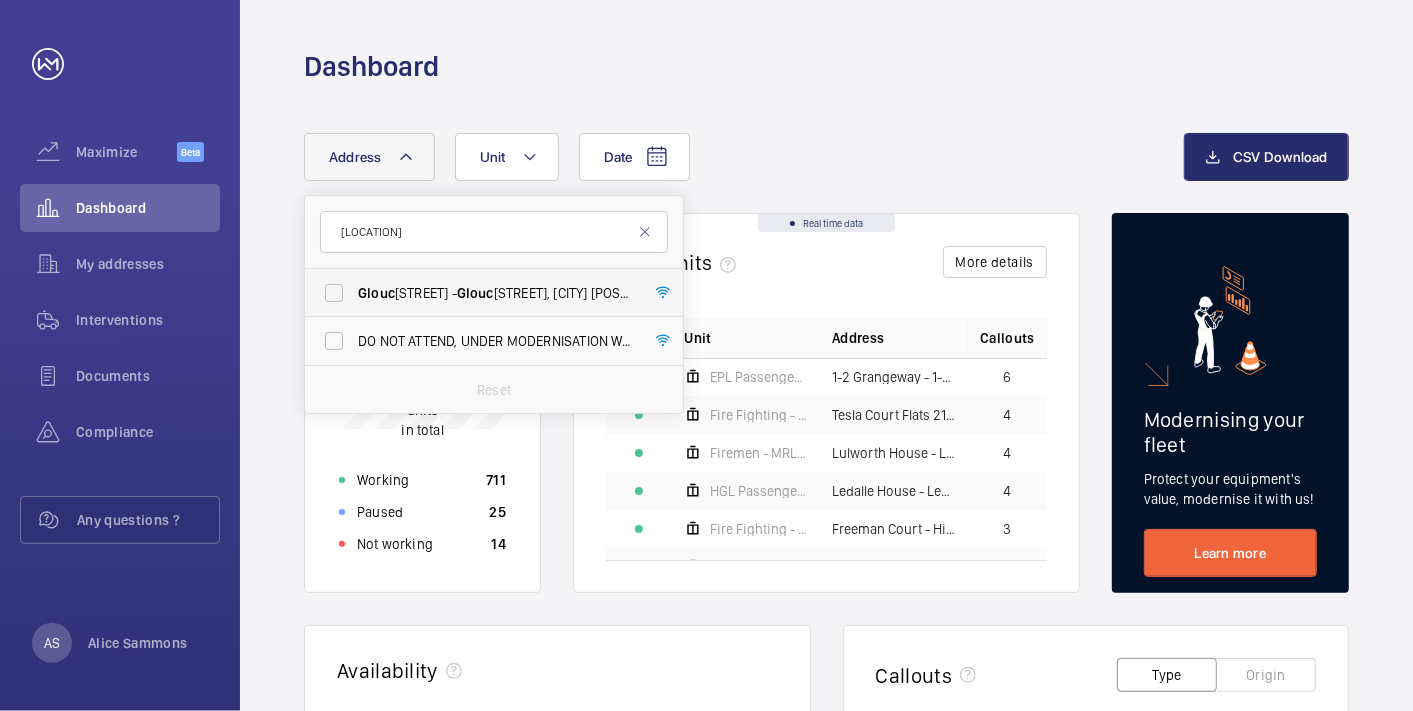 type on "[LOCATION]" 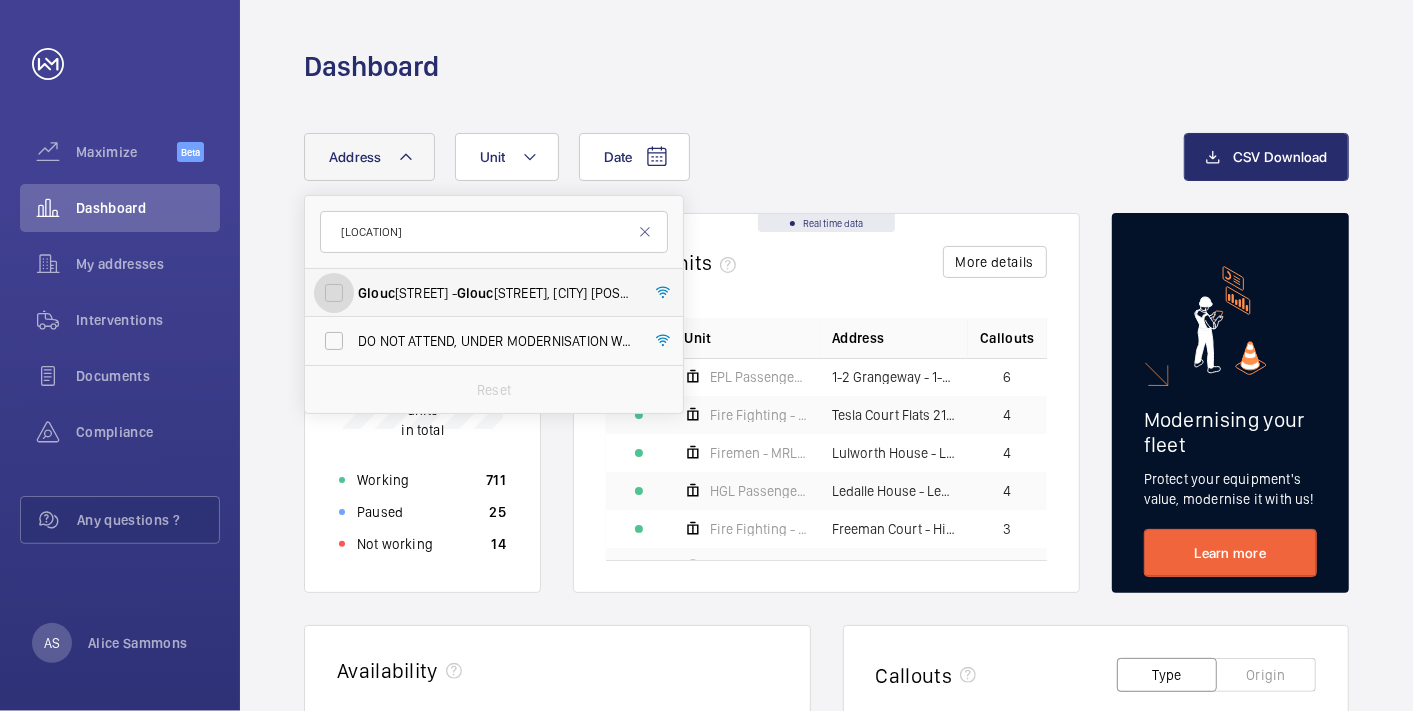 click on "[LOCATION] [LOCATION] Court -  [LOCATION] [LOCATION] Court, [CITY] [POSTAL_CODE]" at bounding box center [334, 293] 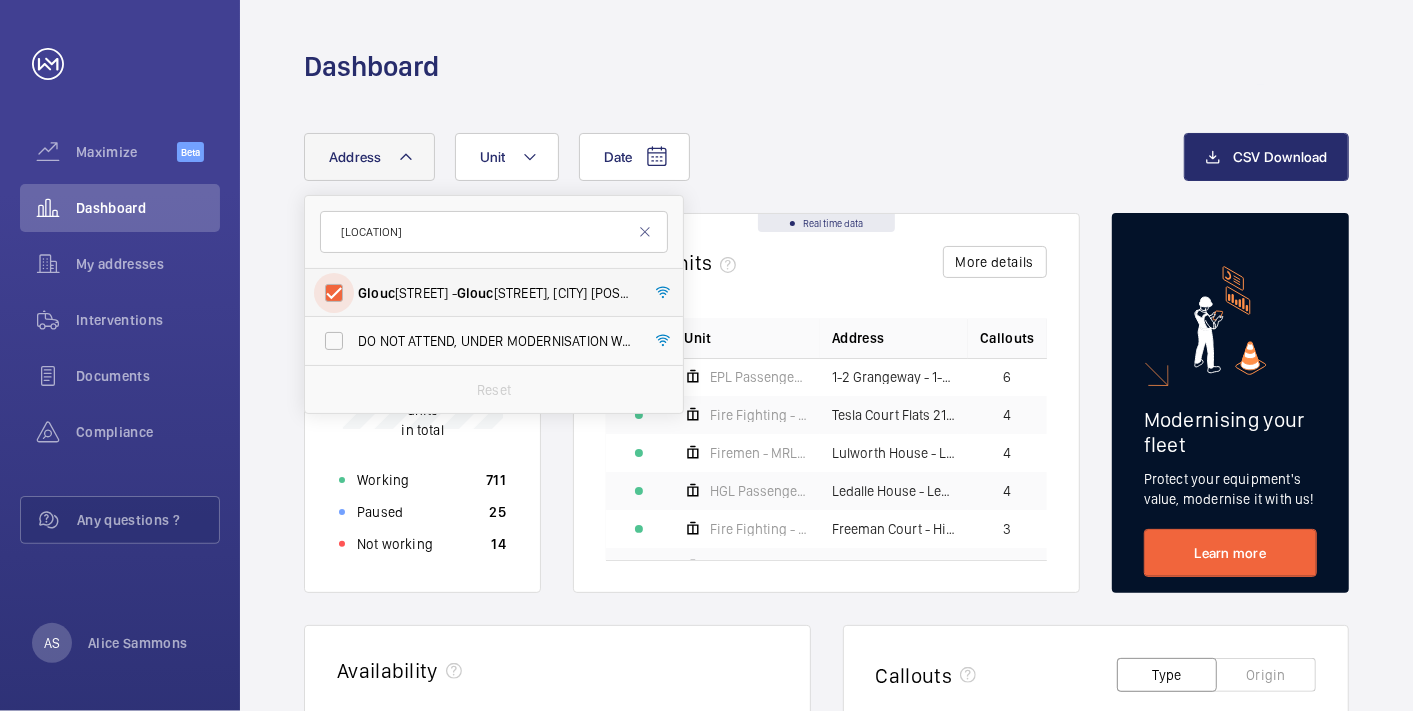 checkbox on "true" 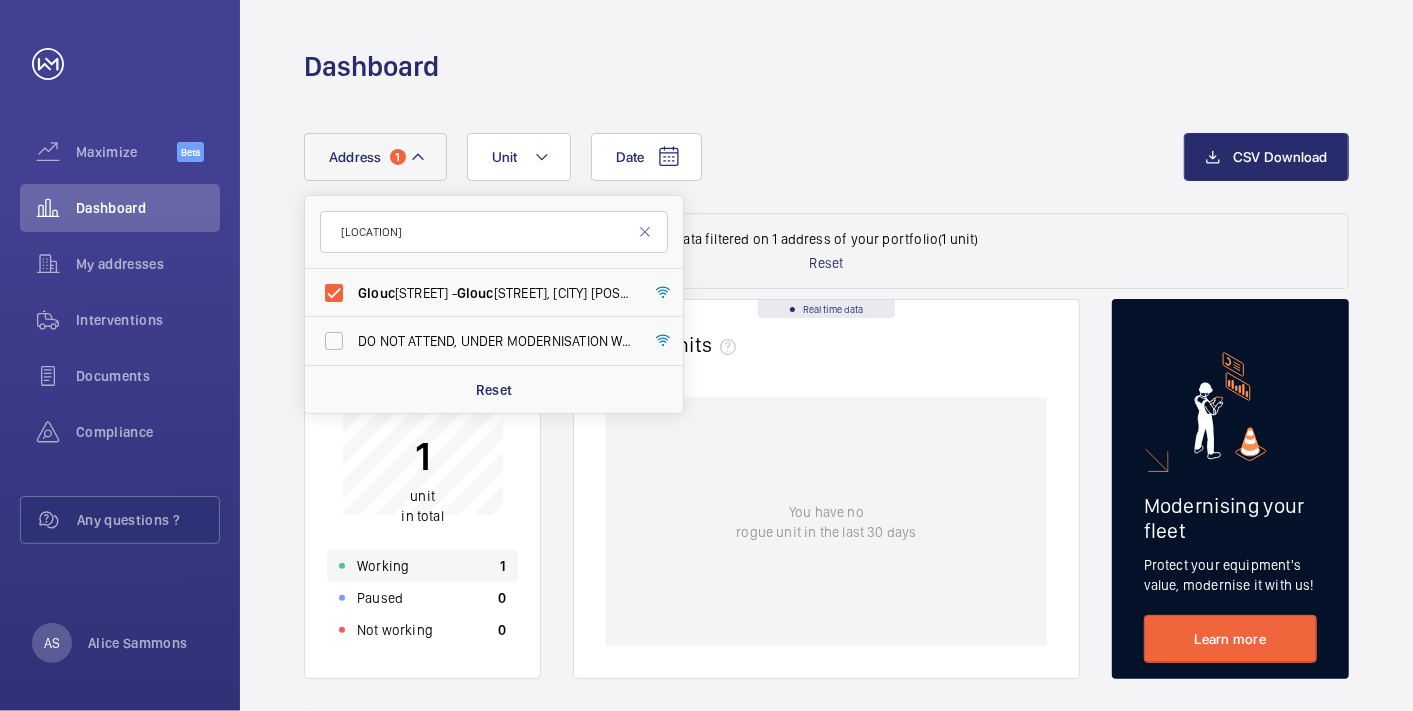 click on "Working 1" 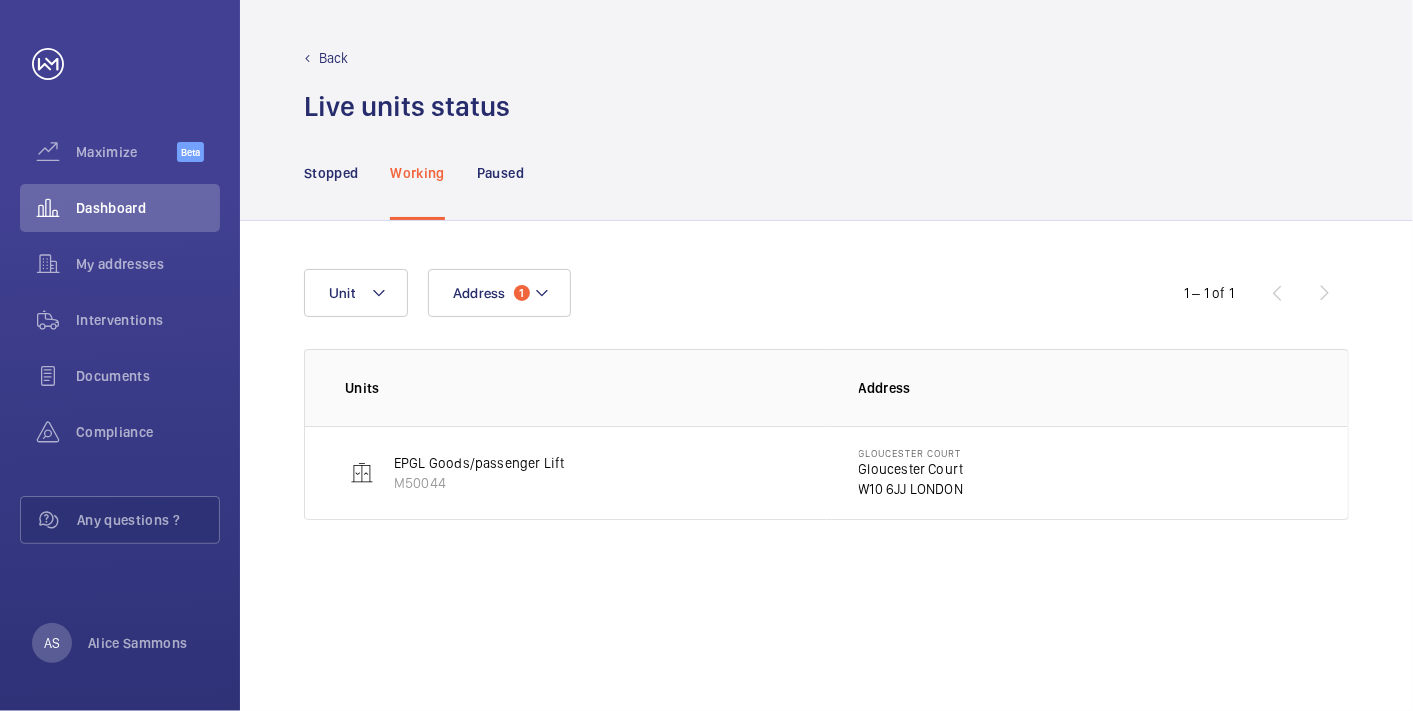 drag, startPoint x: 951, startPoint y: 499, endPoint x: 916, endPoint y: 474, distance: 43.011627 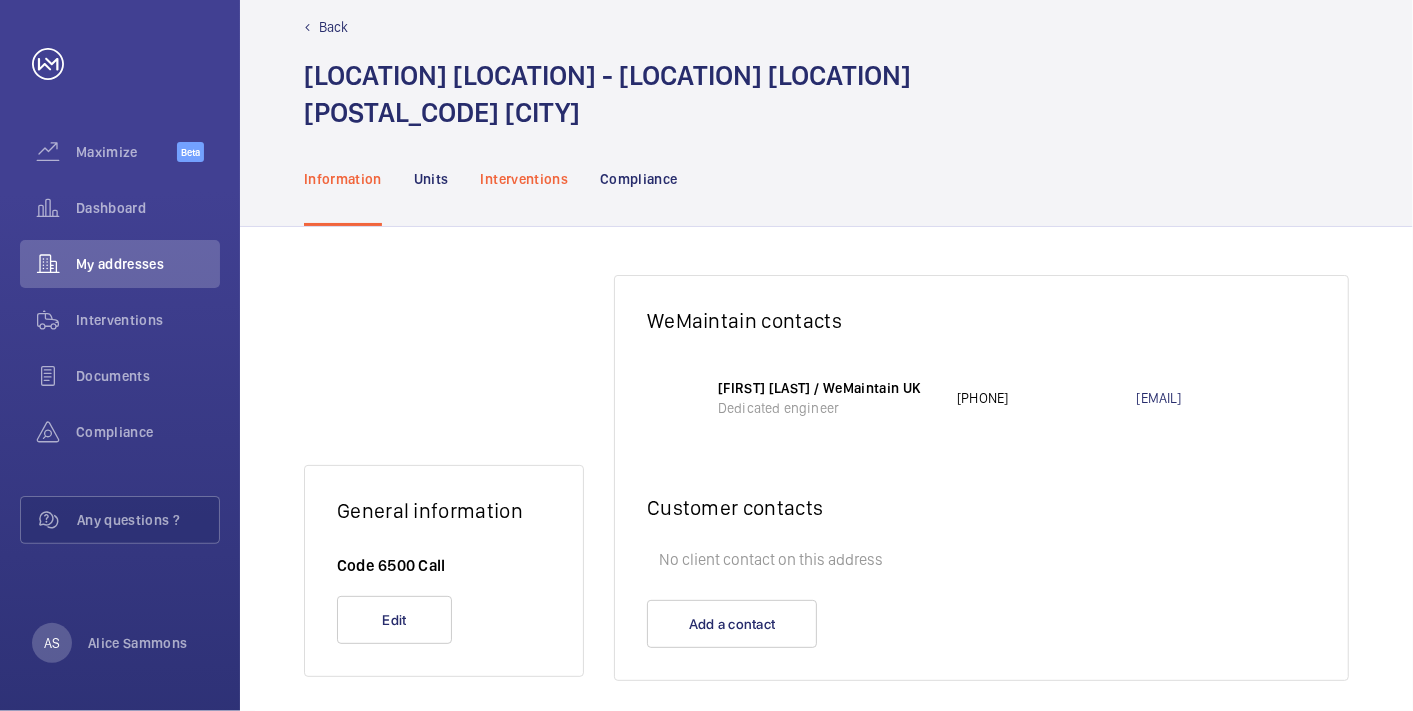 scroll, scrollTop: 48, scrollLeft: 0, axis: vertical 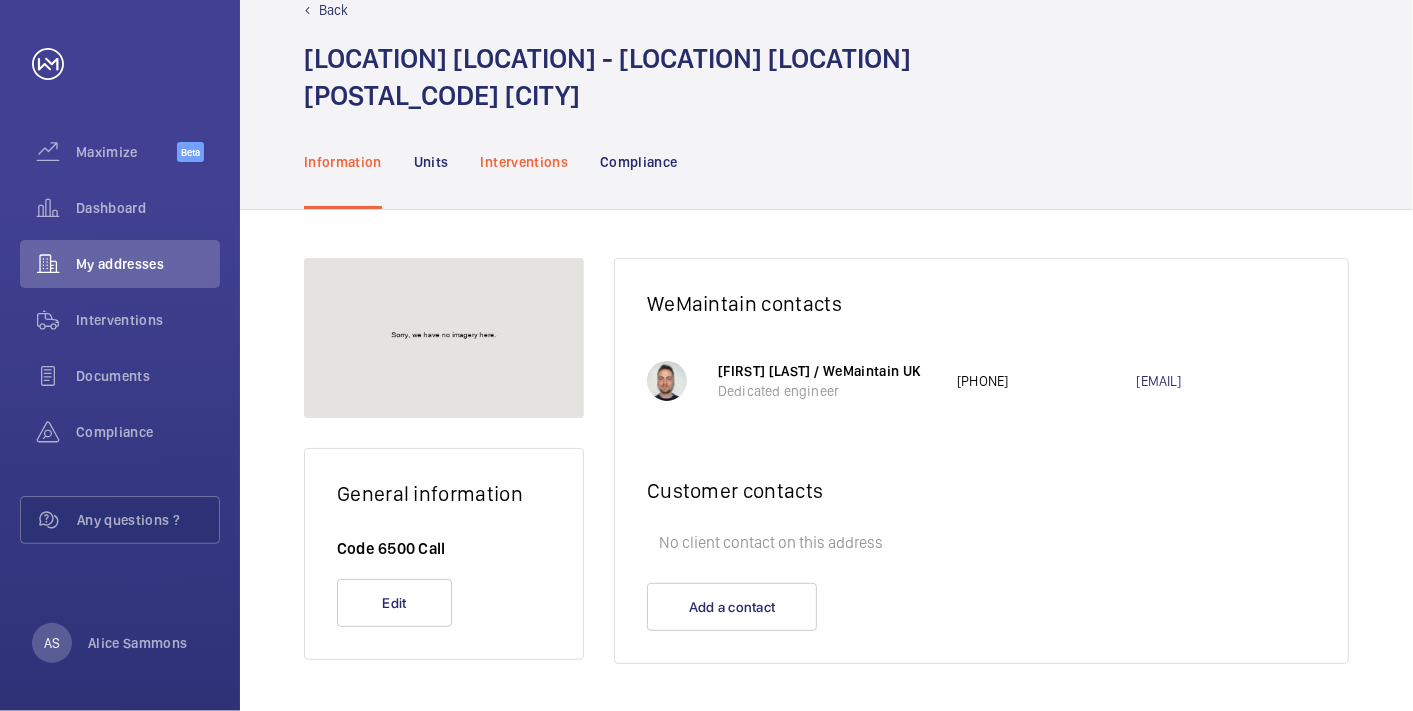 click on "Interventions" 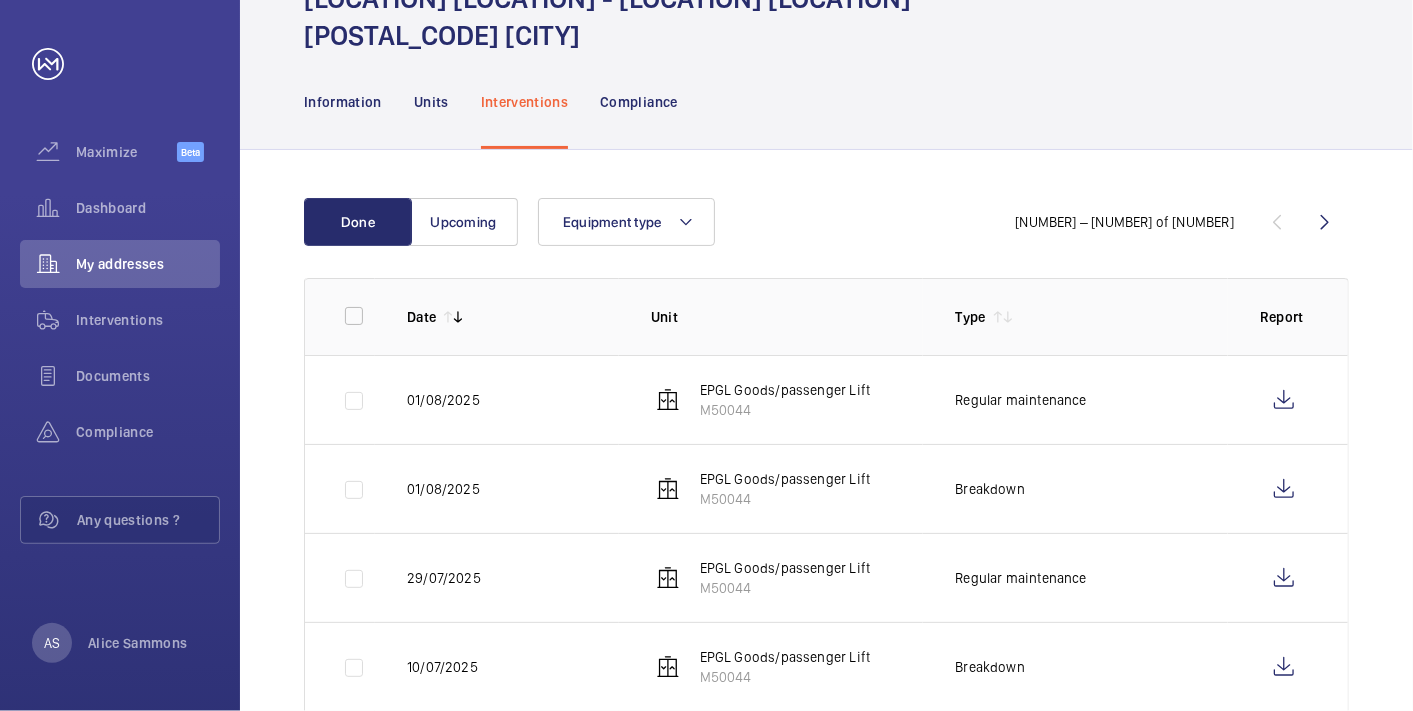scroll, scrollTop: 0, scrollLeft: 0, axis: both 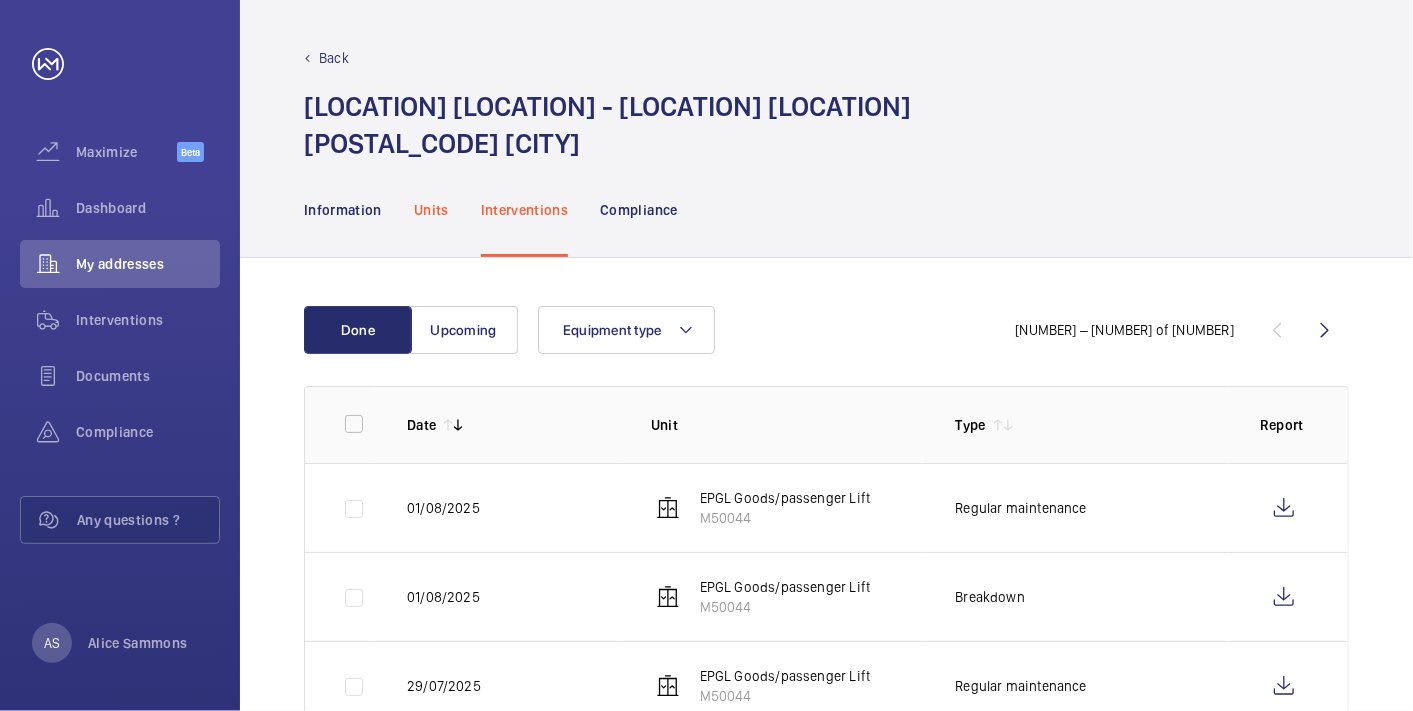 click on "Units" 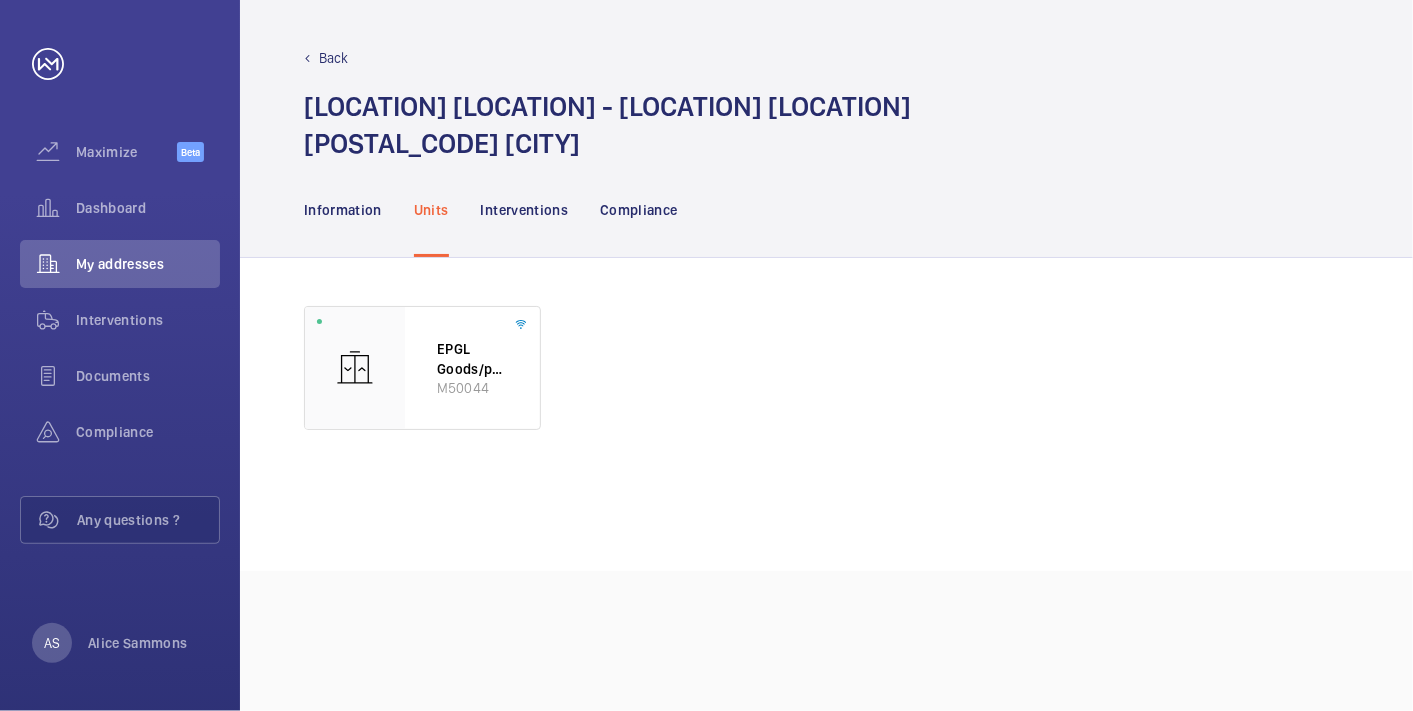 click on "Back [LOCATION] [LOCATION] - [LOCATION] [LOCATION] [POSTAL_CODE] [CITY]" 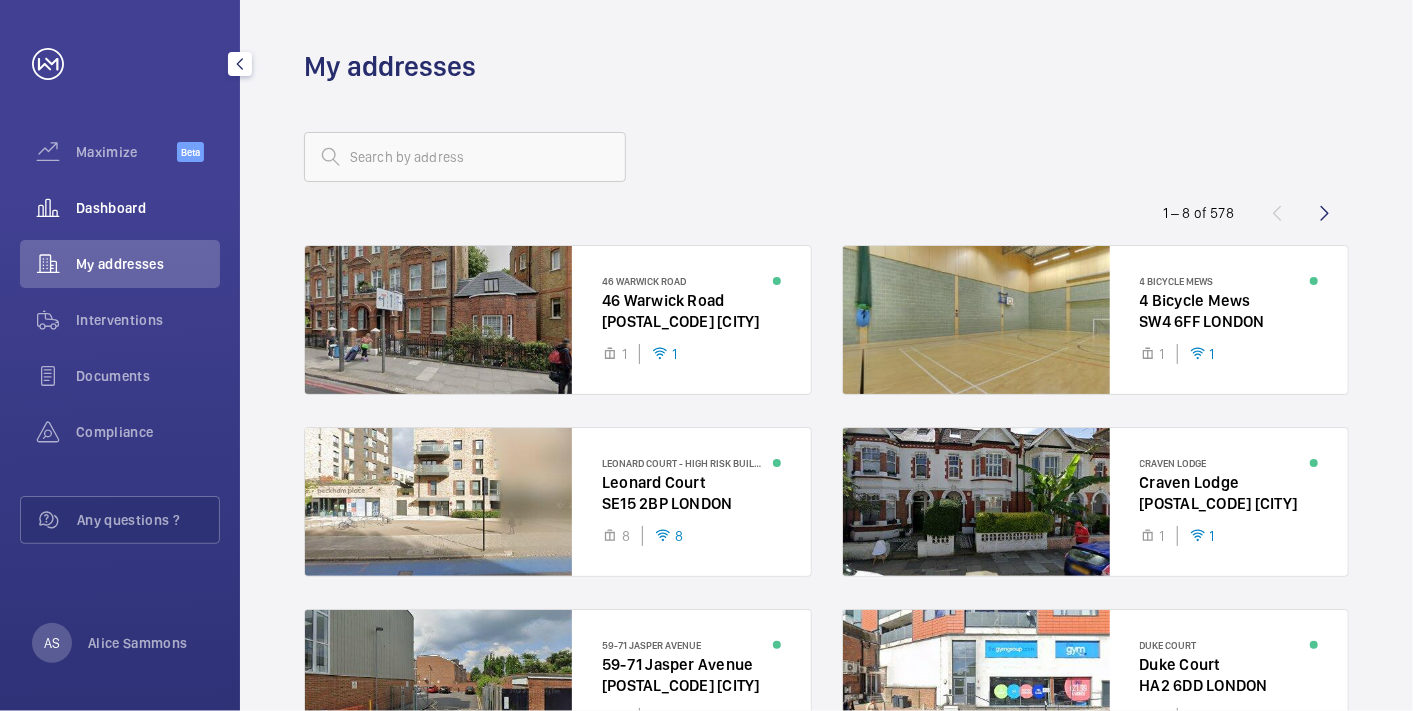 click on "Dashboard" 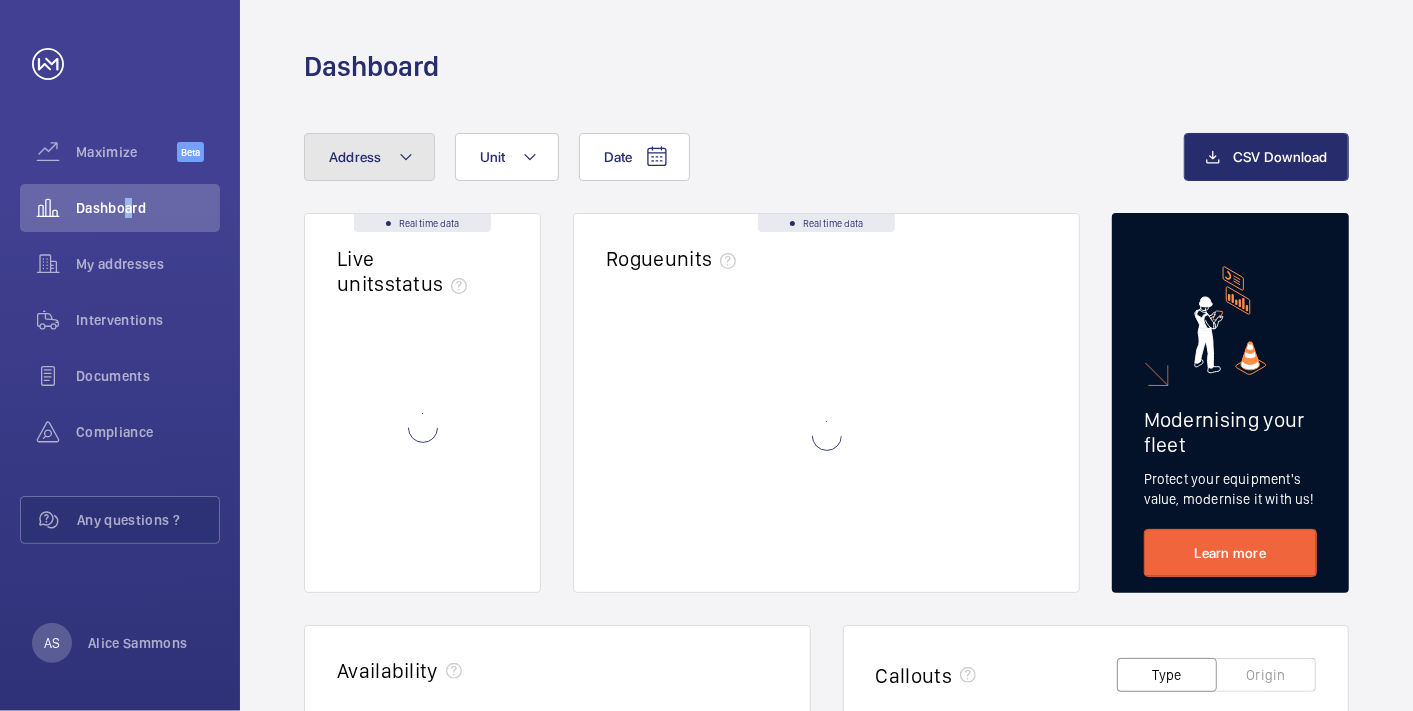 drag, startPoint x: 127, startPoint y: 222, endPoint x: 348, endPoint y: 165, distance: 228.23233 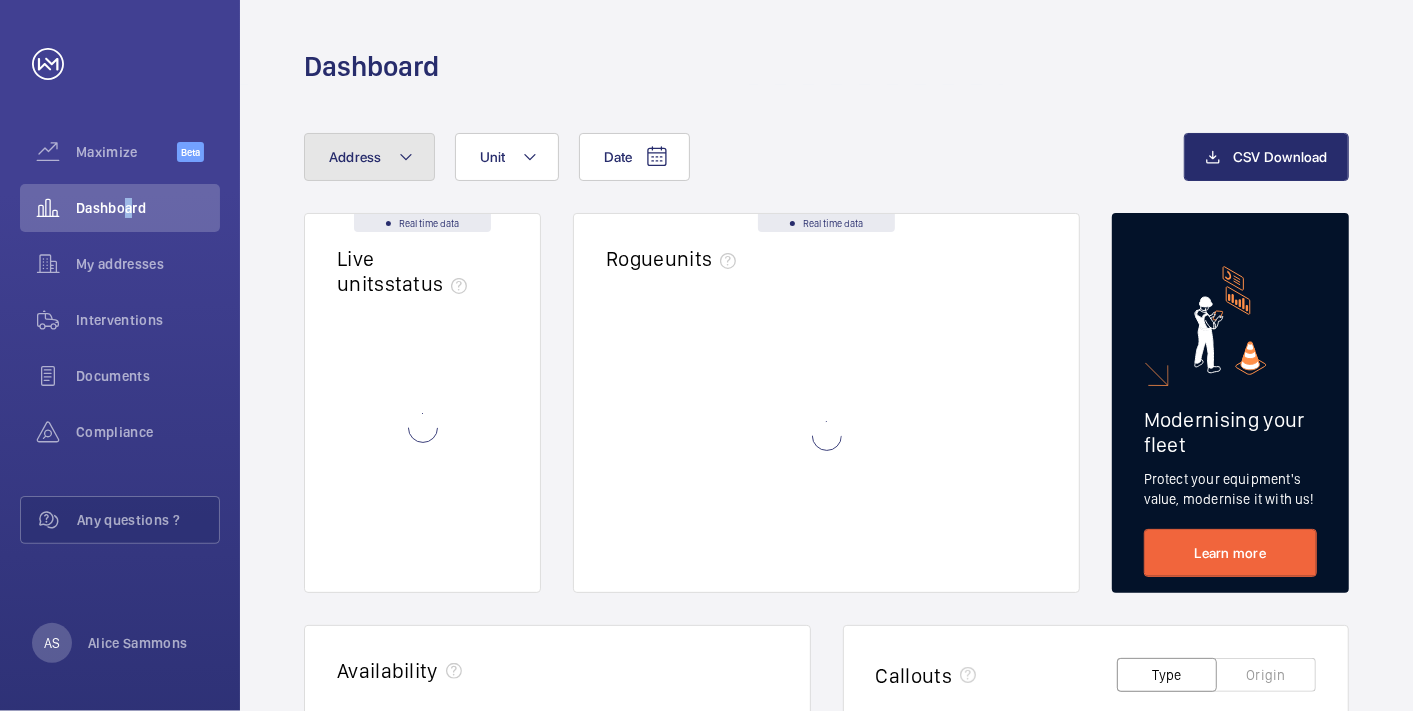 click on "Address" 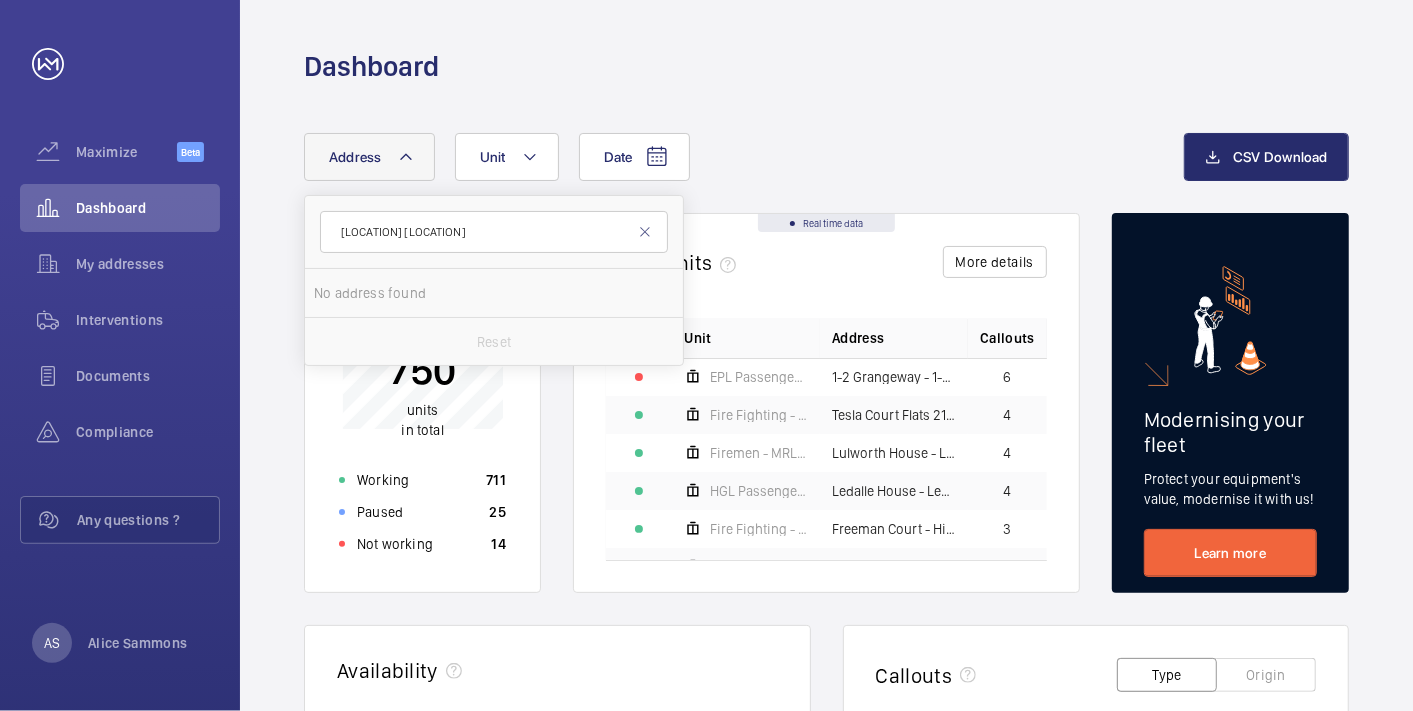 click on "[LOCATION] [LOCATION]" 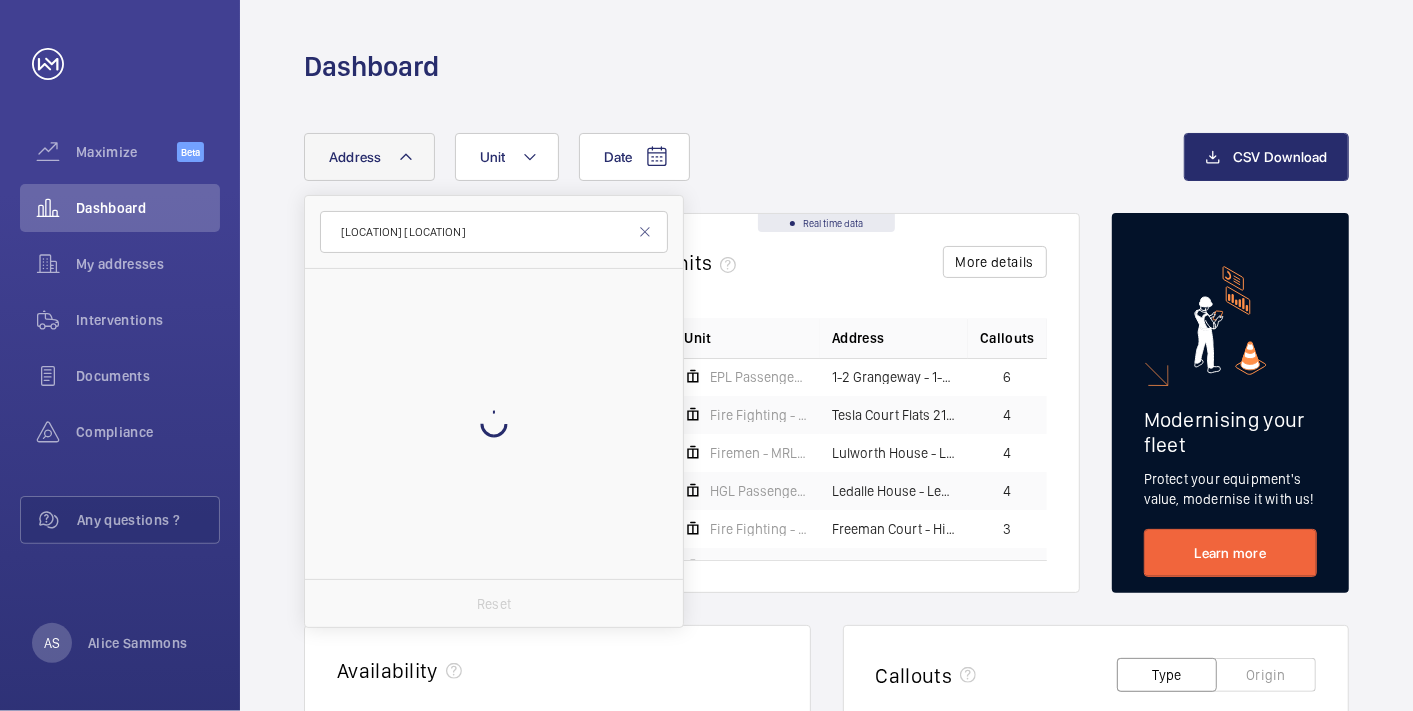 click on "[LOCATION] [LOCATION]" 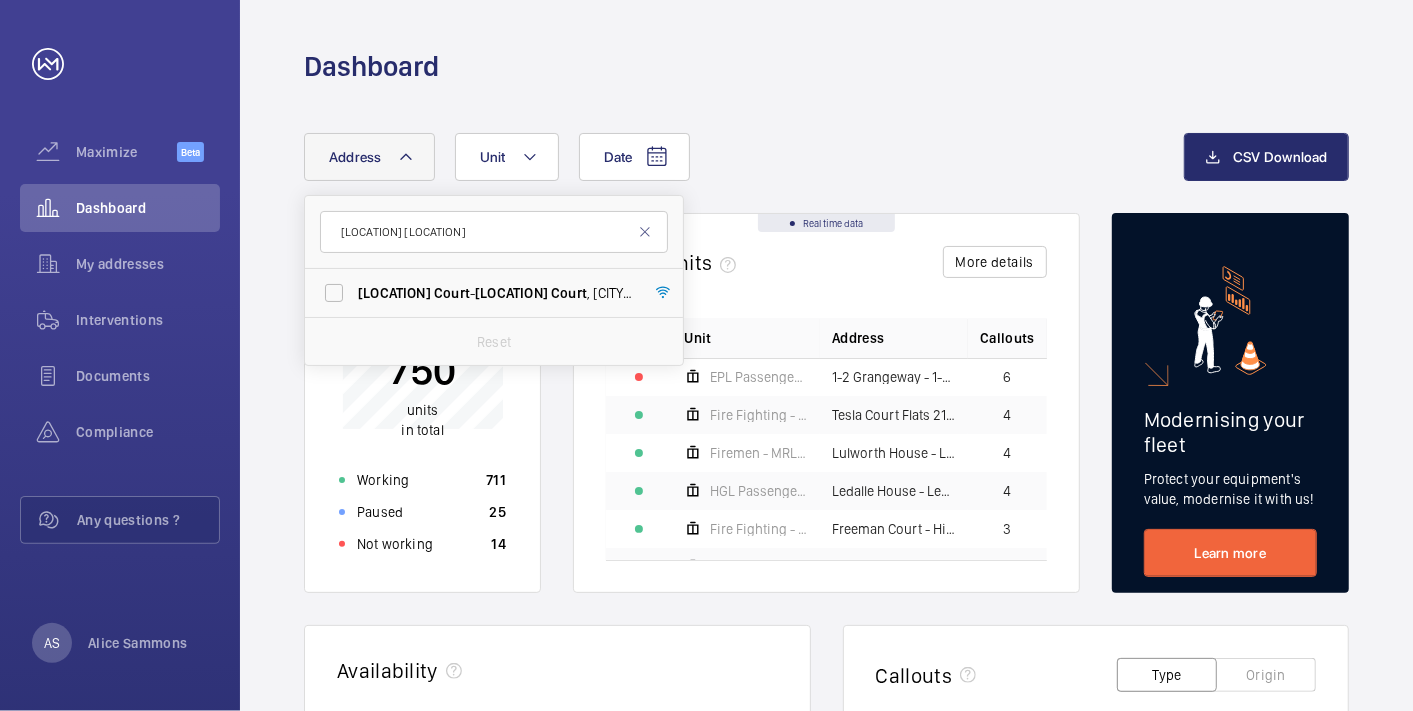 click on "Dashboard" 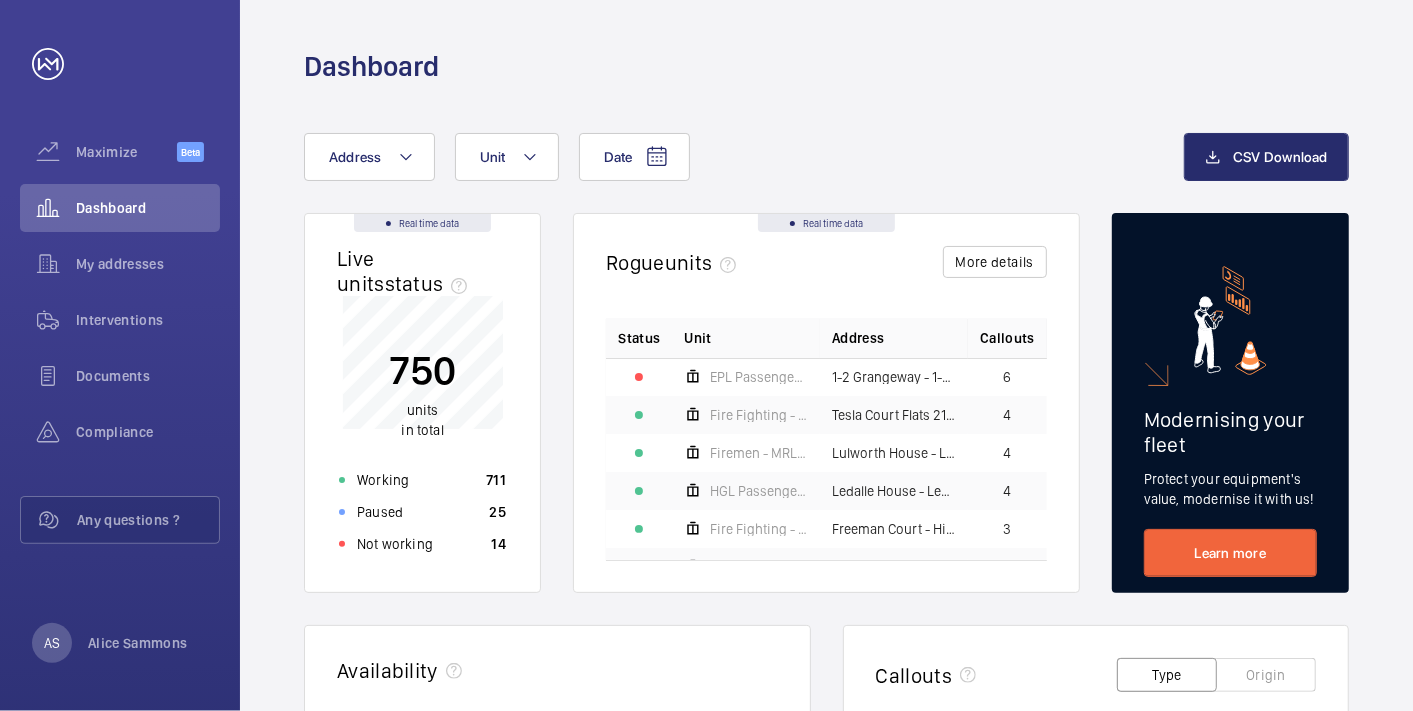 drag, startPoint x: 1378, startPoint y: 98, endPoint x: 1363, endPoint y: 91, distance: 16.552946 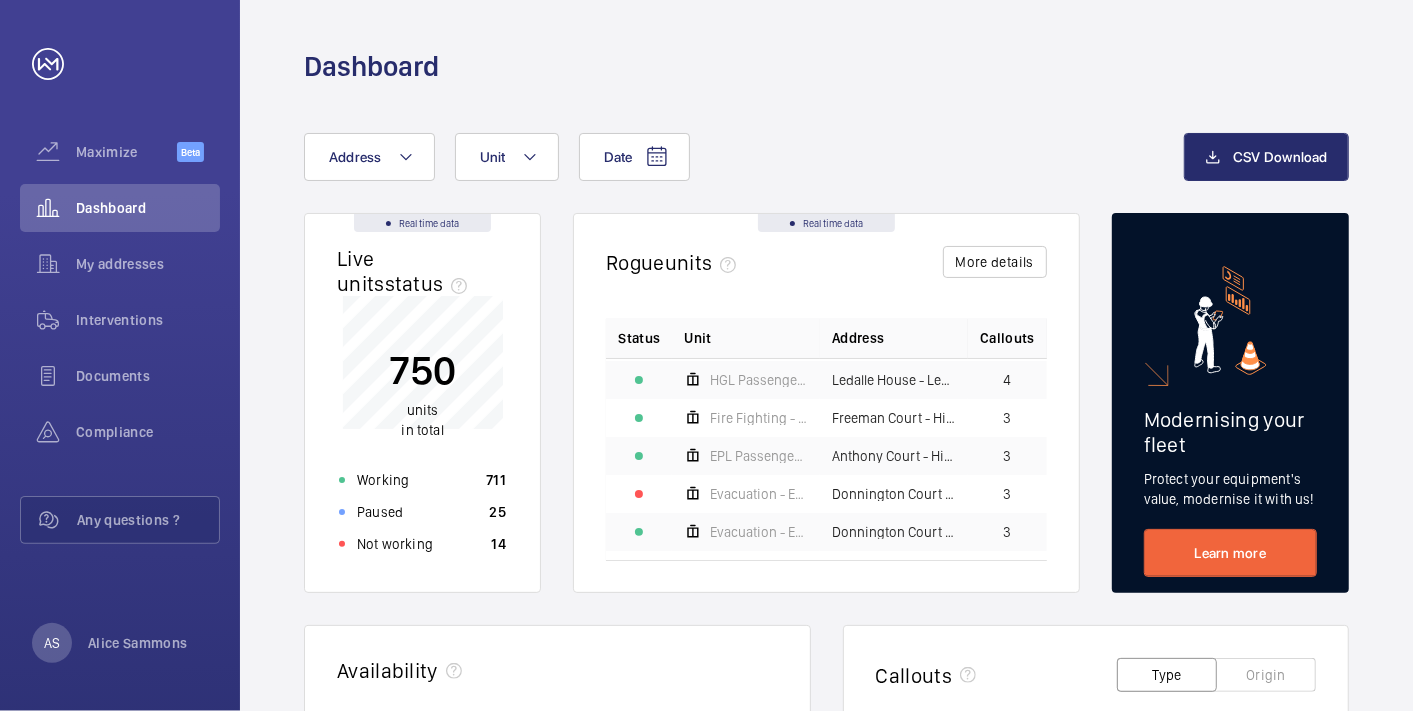 scroll, scrollTop: 0, scrollLeft: 0, axis: both 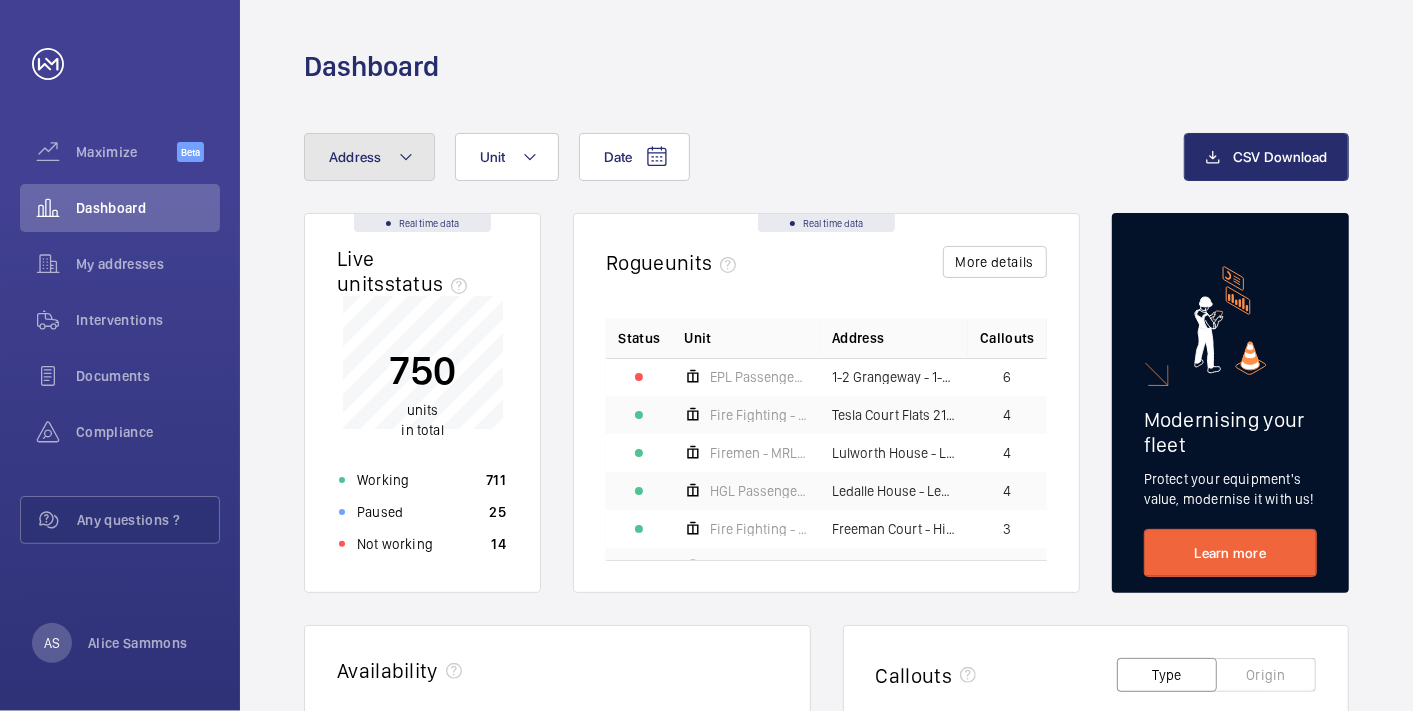 click on "Address" 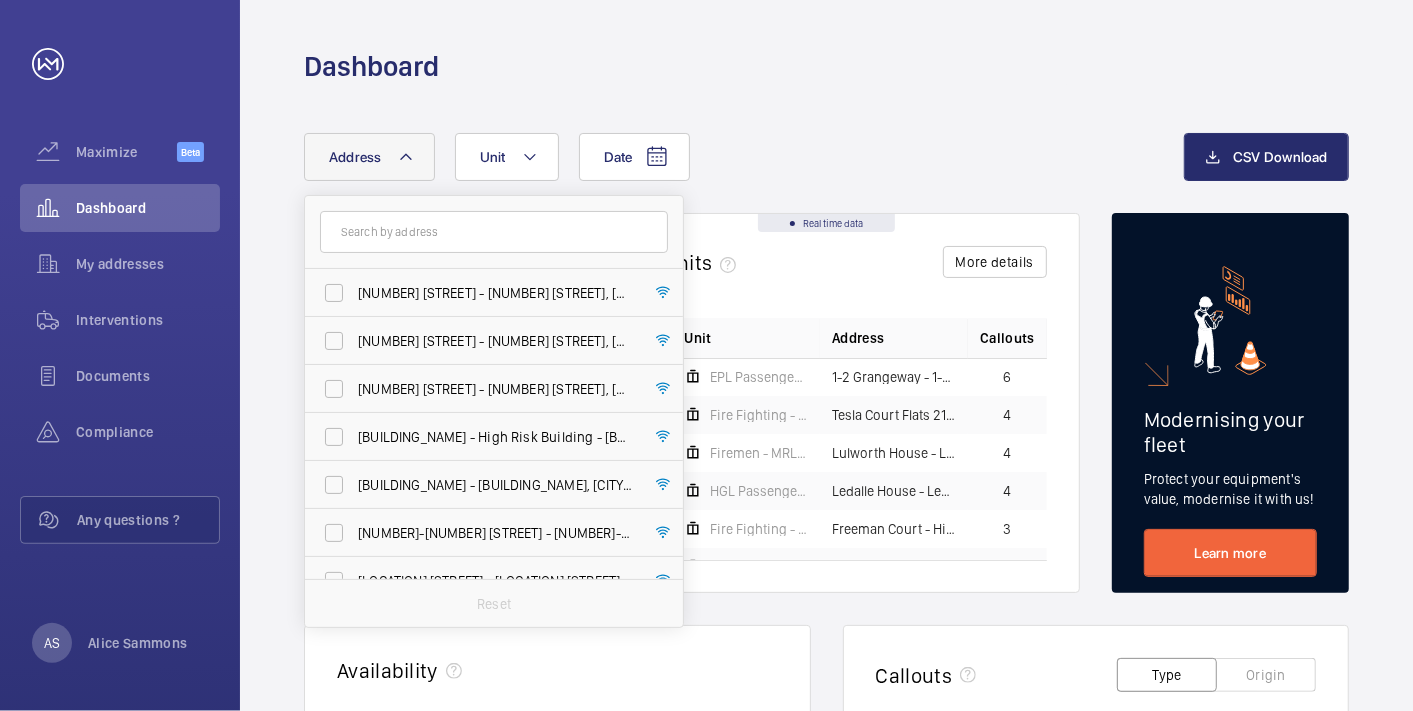 type on "[POSTAL_CODE] [LICENSE_PLATE]" 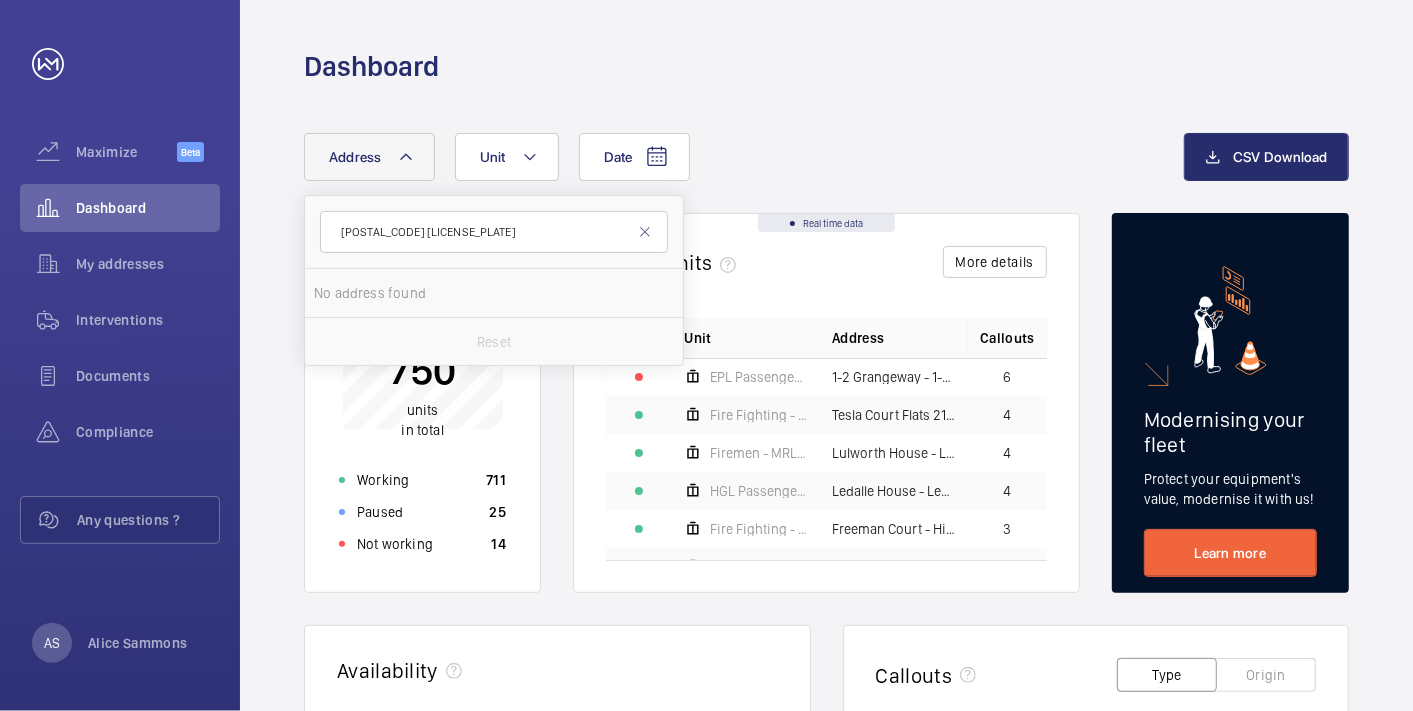 drag, startPoint x: 512, startPoint y: 231, endPoint x: 103, endPoint y: 212, distance: 409.44107 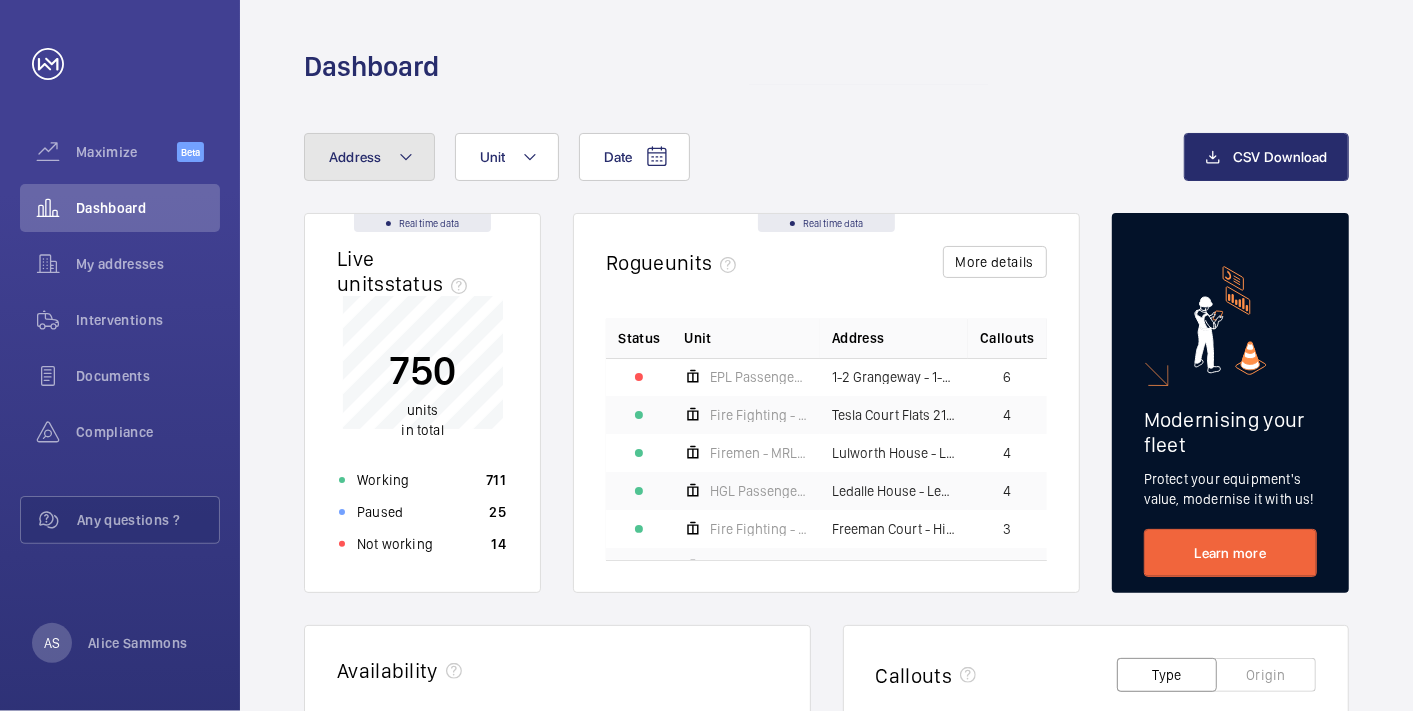 click on "Address" 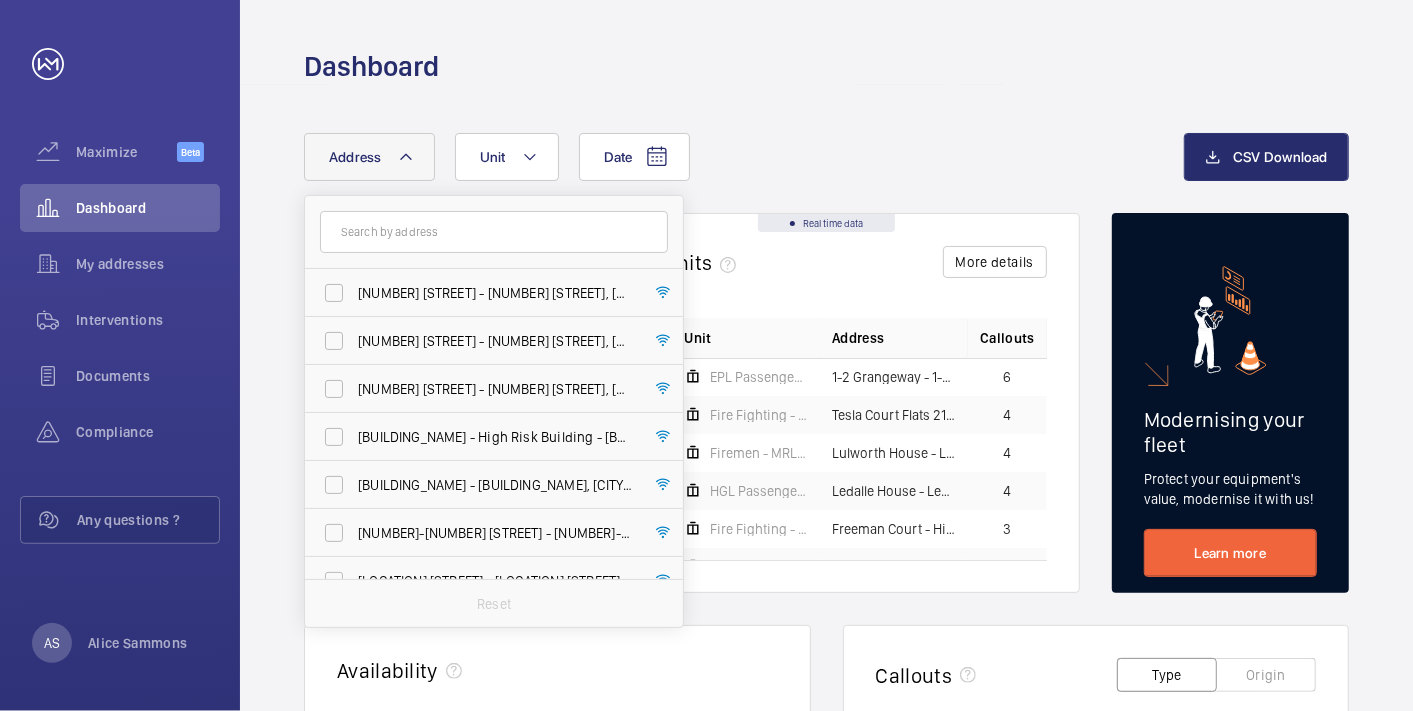 click 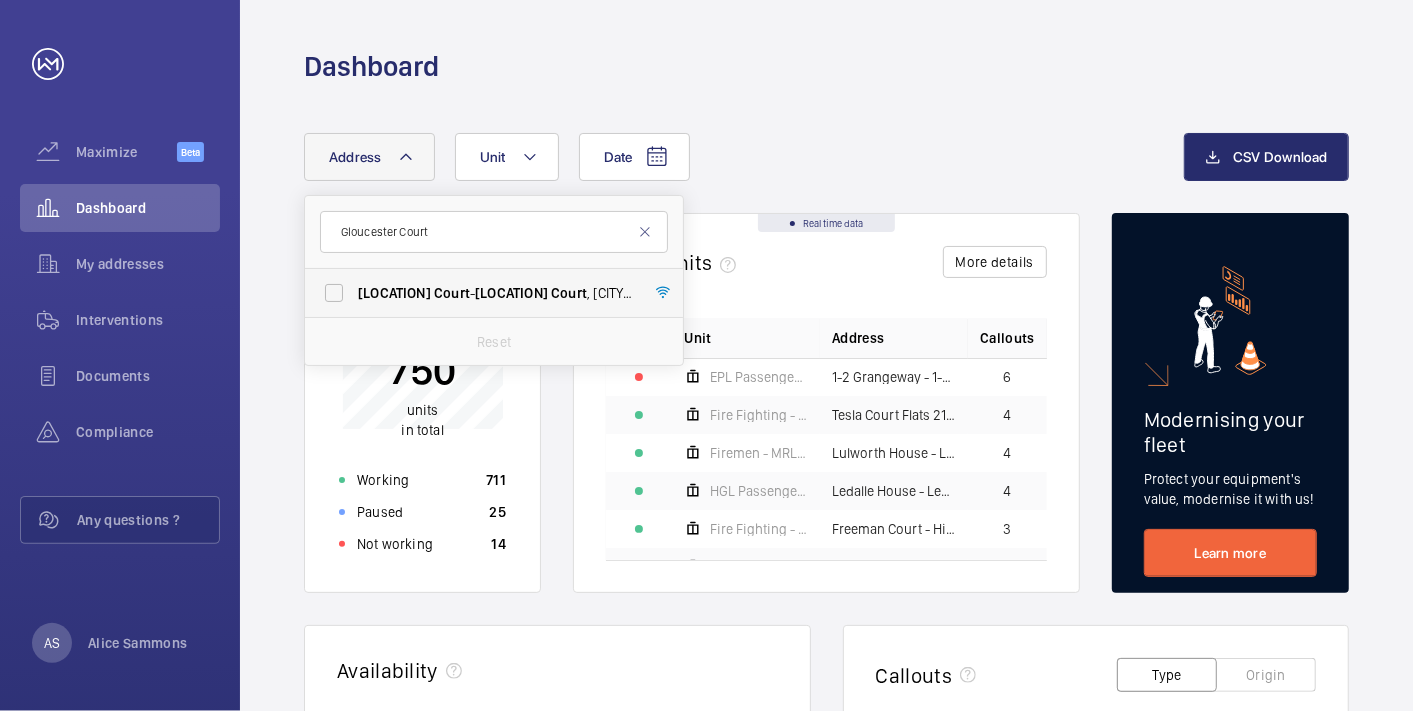 type on "Gloucester Court" 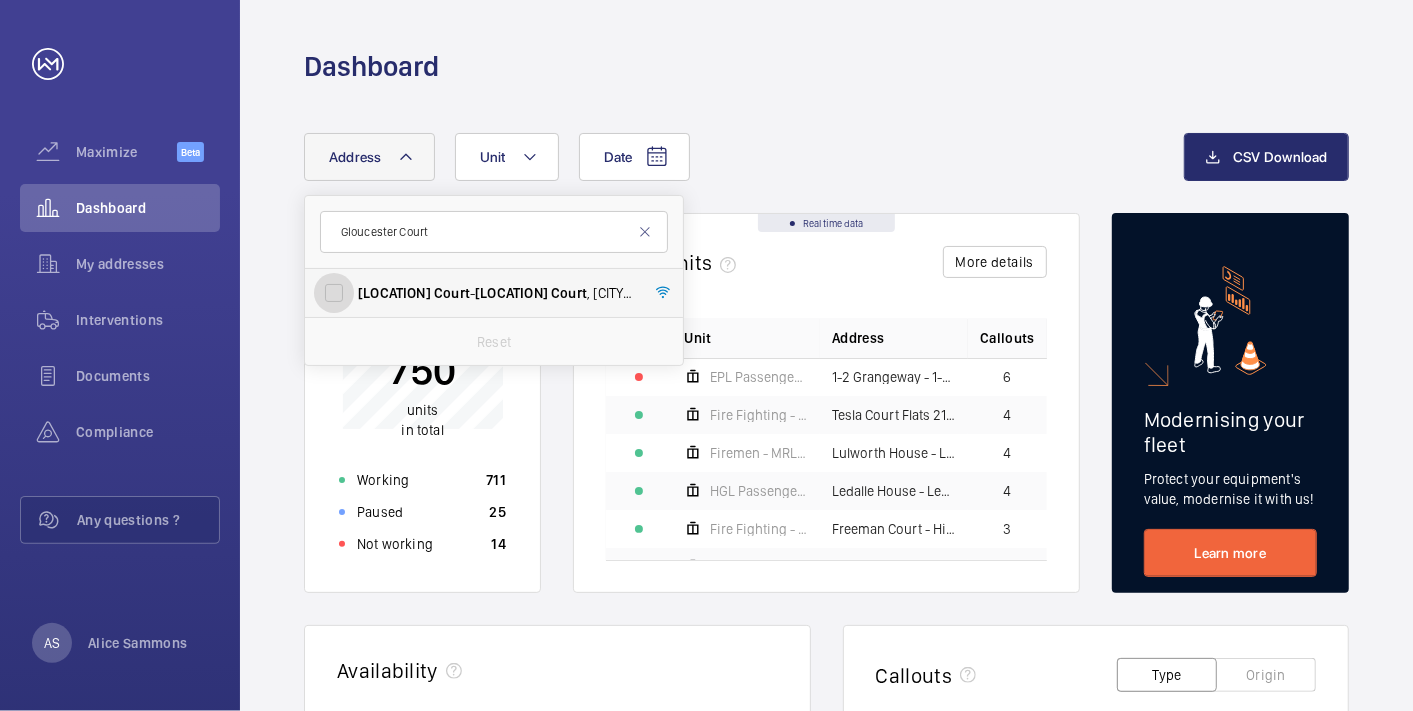 click on "[LOCATION]   [LOCATION]  -  [LOCATION]   [LOCATION] , [CITY] [POSTAL_CODE]" at bounding box center (334, 293) 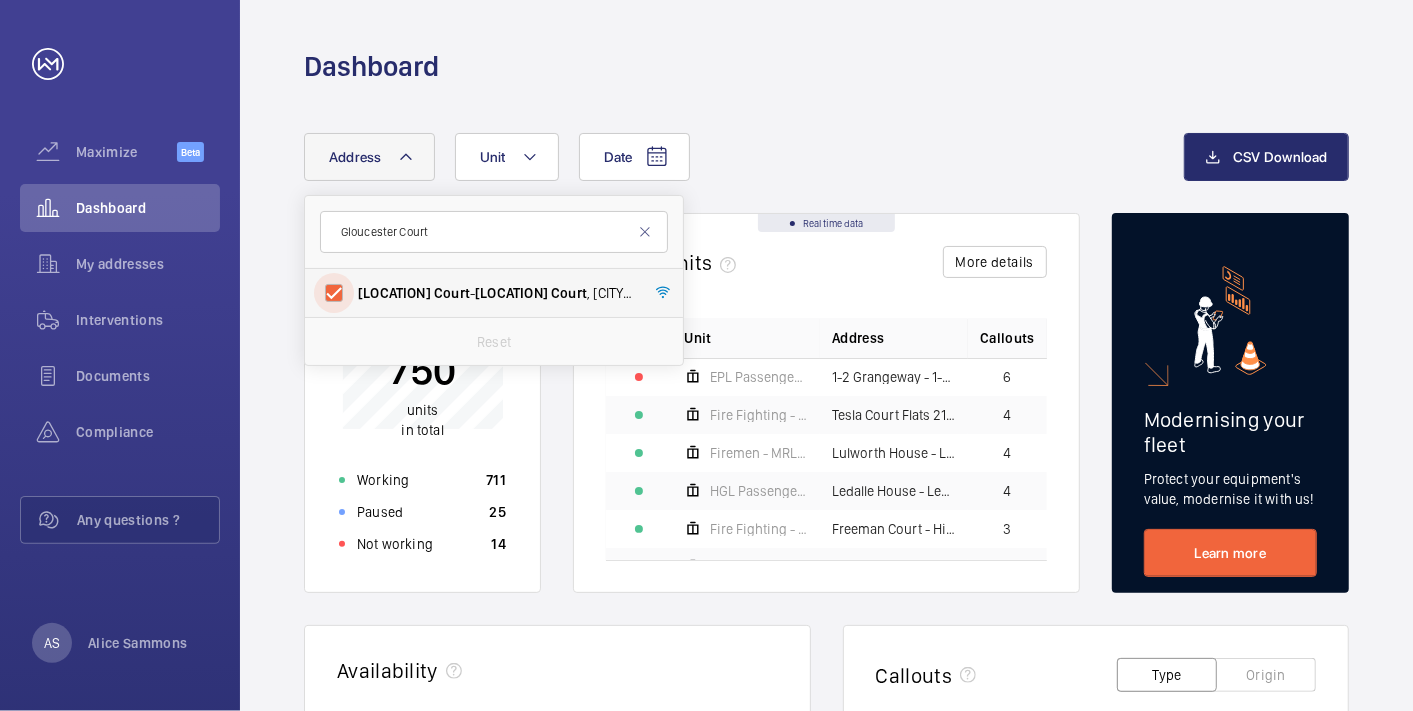 checkbox on "true" 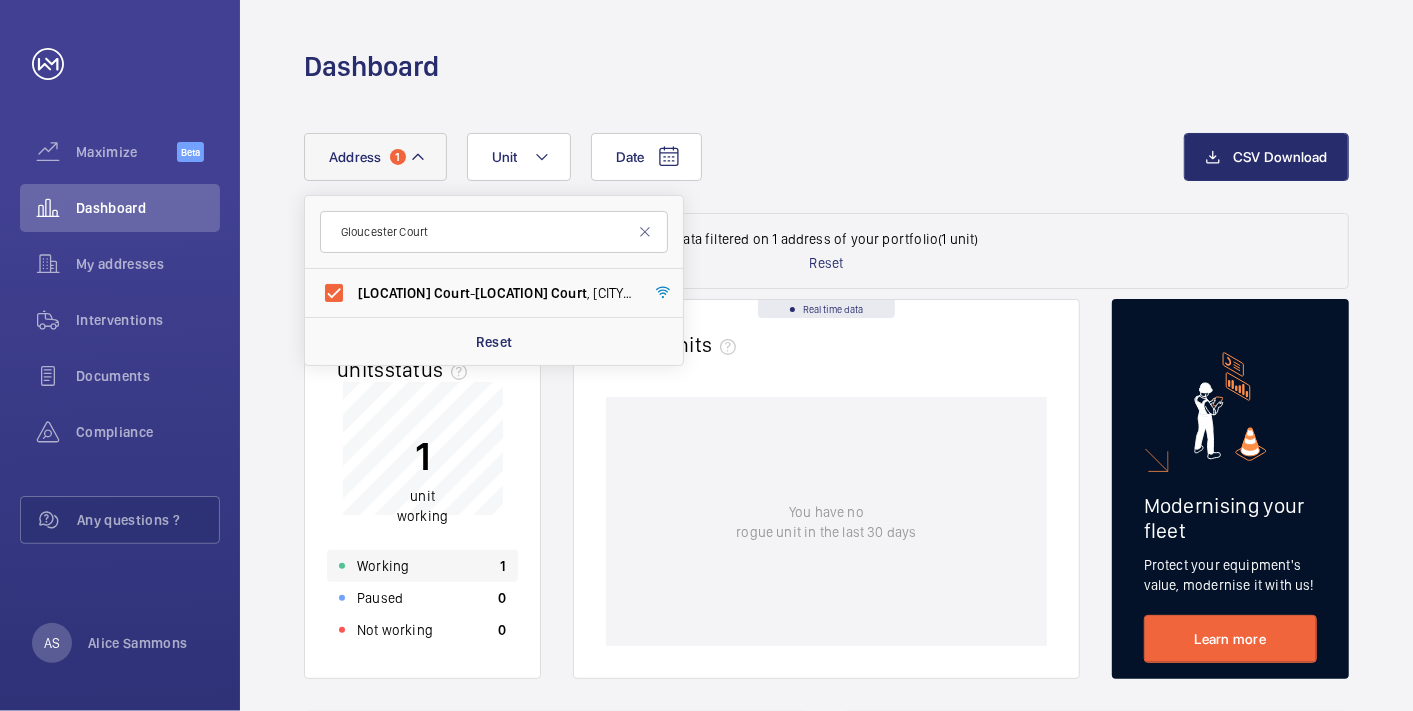 click on "Working 1" 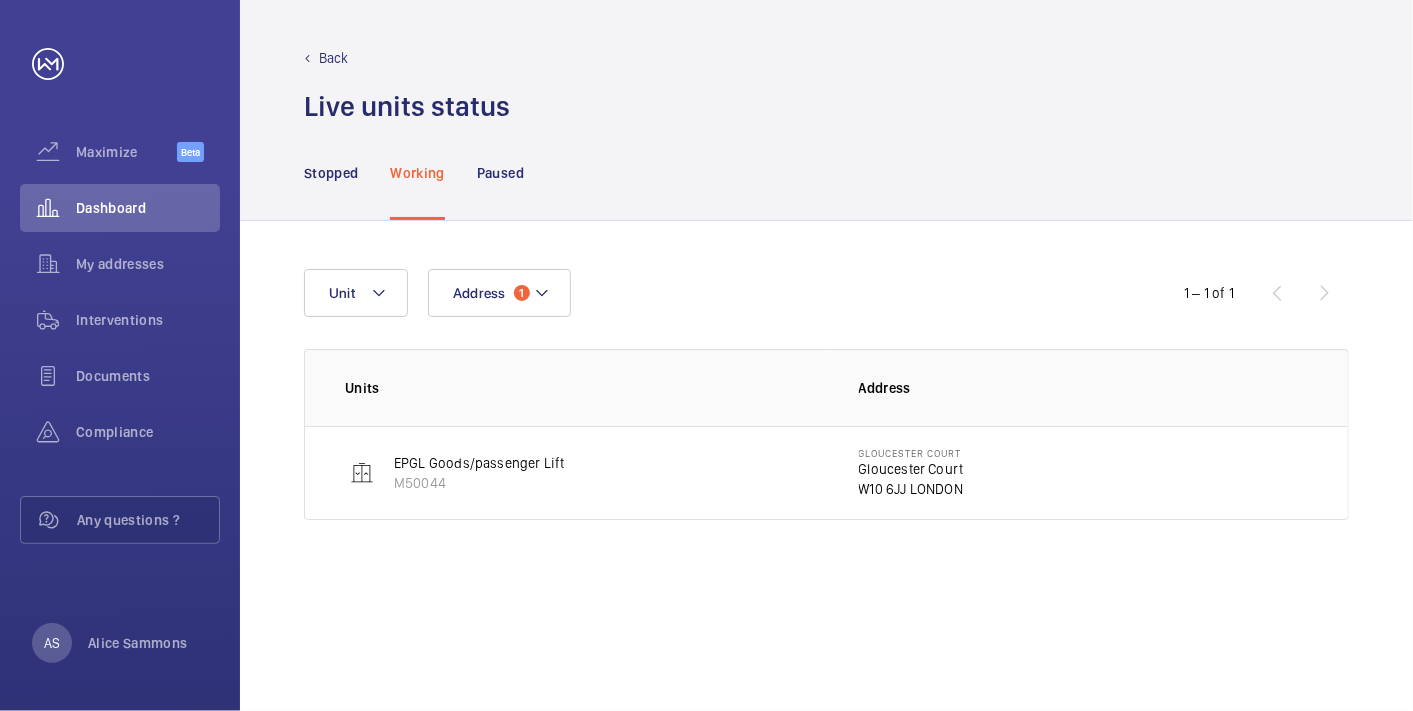 drag, startPoint x: 894, startPoint y: 451, endPoint x: 900, endPoint y: 470, distance: 19.924858 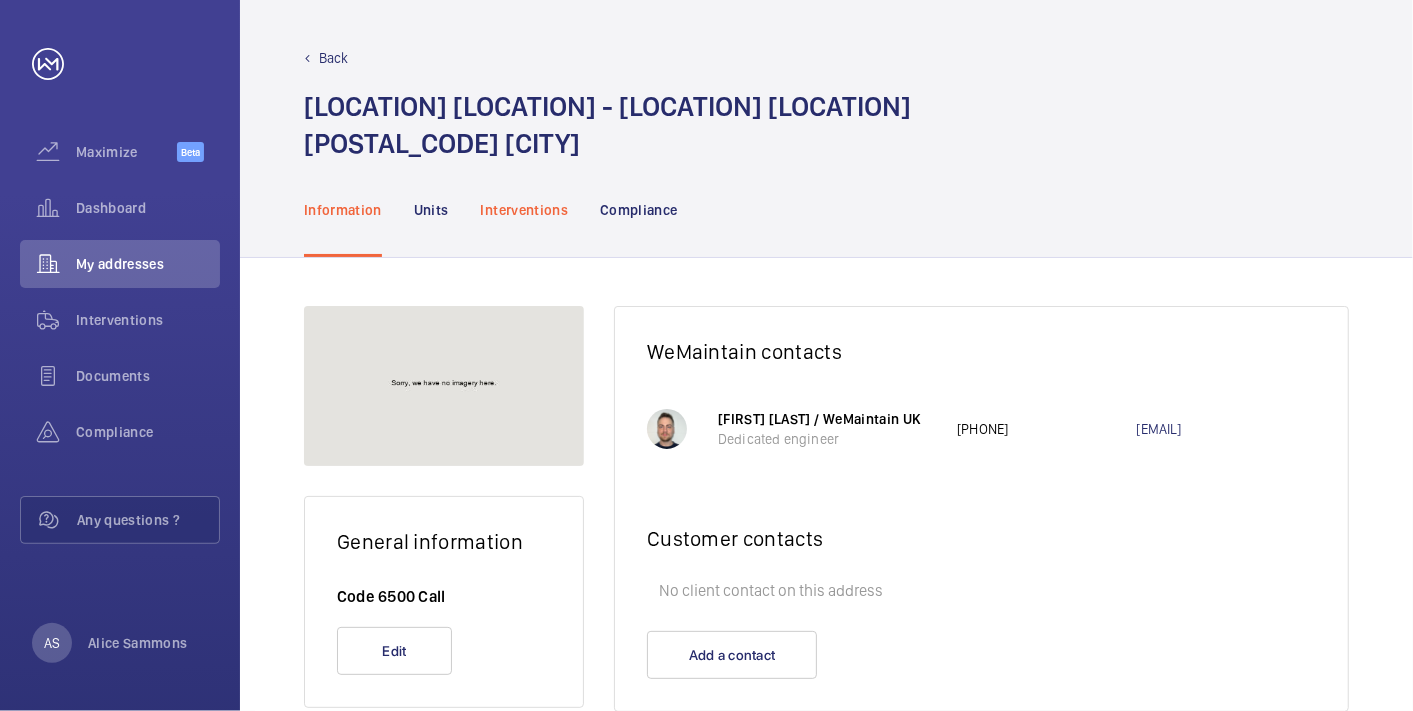 click on "Interventions" 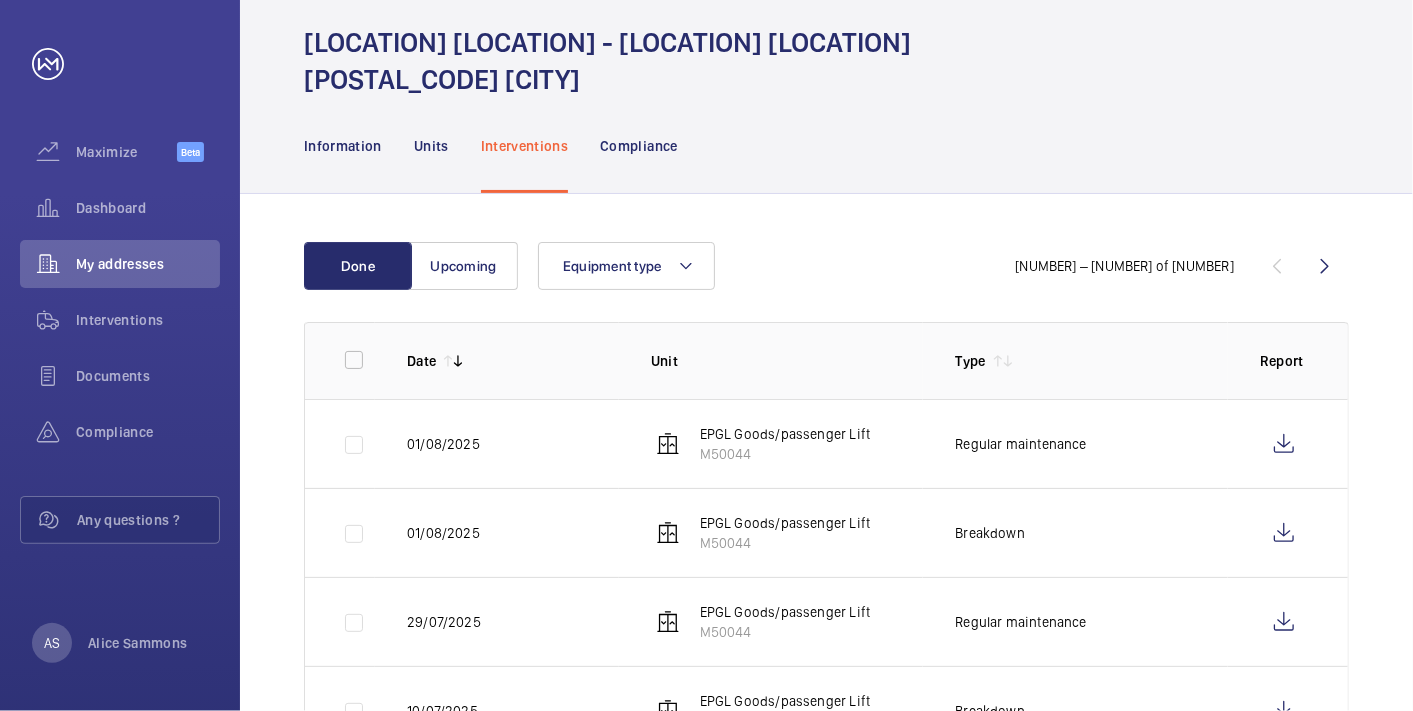 scroll, scrollTop: 111, scrollLeft: 0, axis: vertical 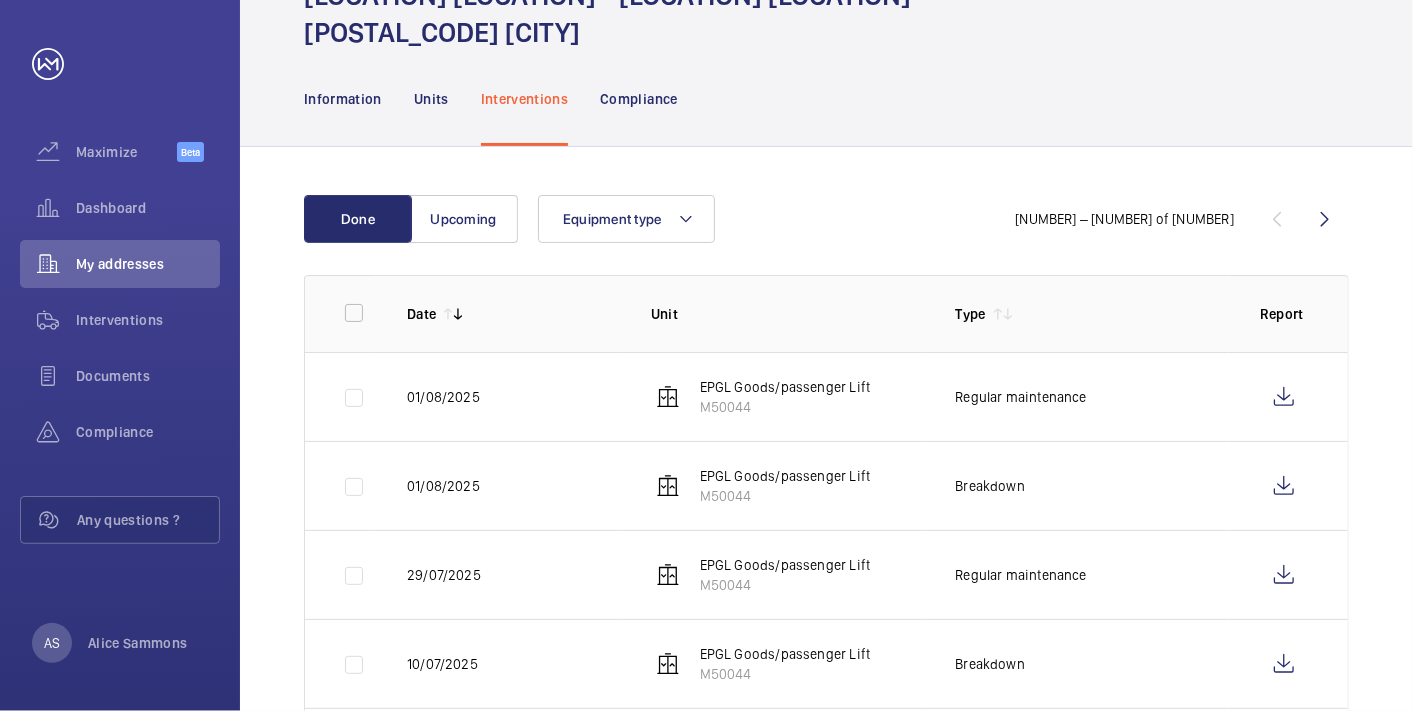 click 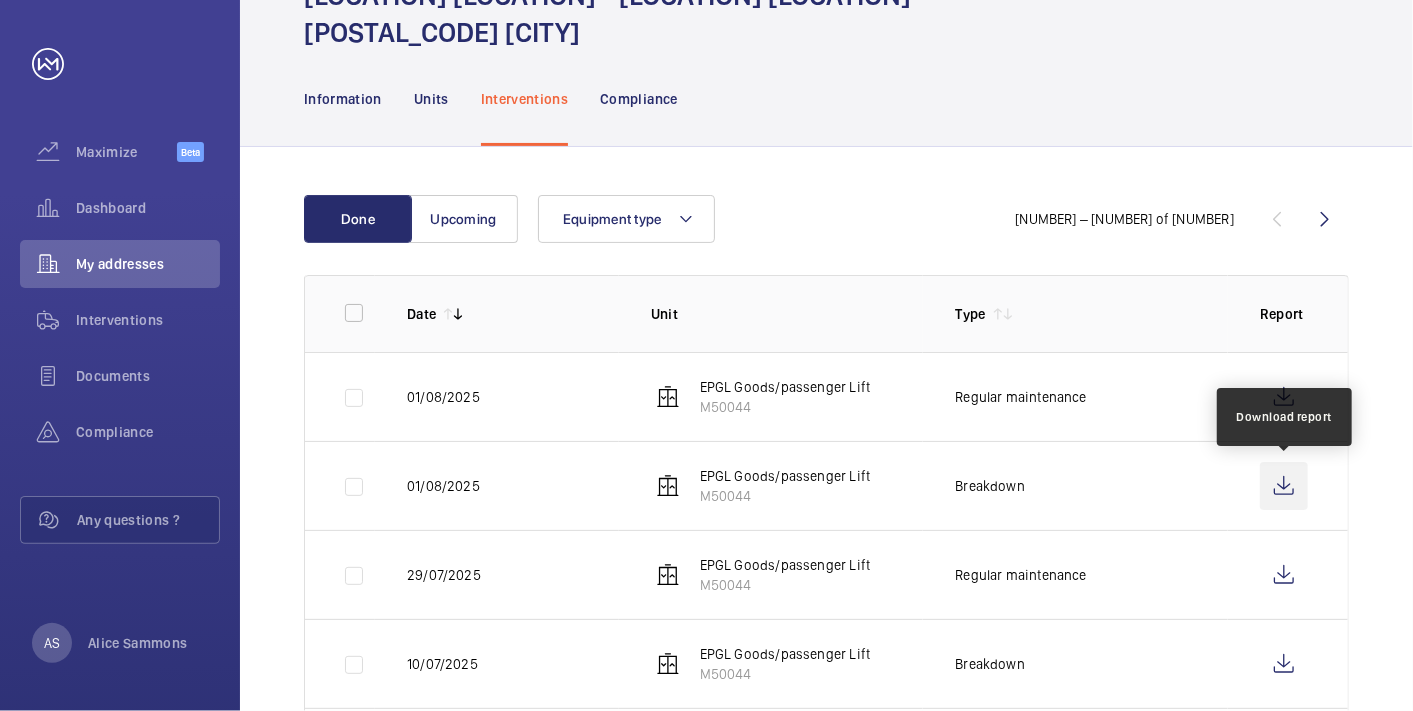 click 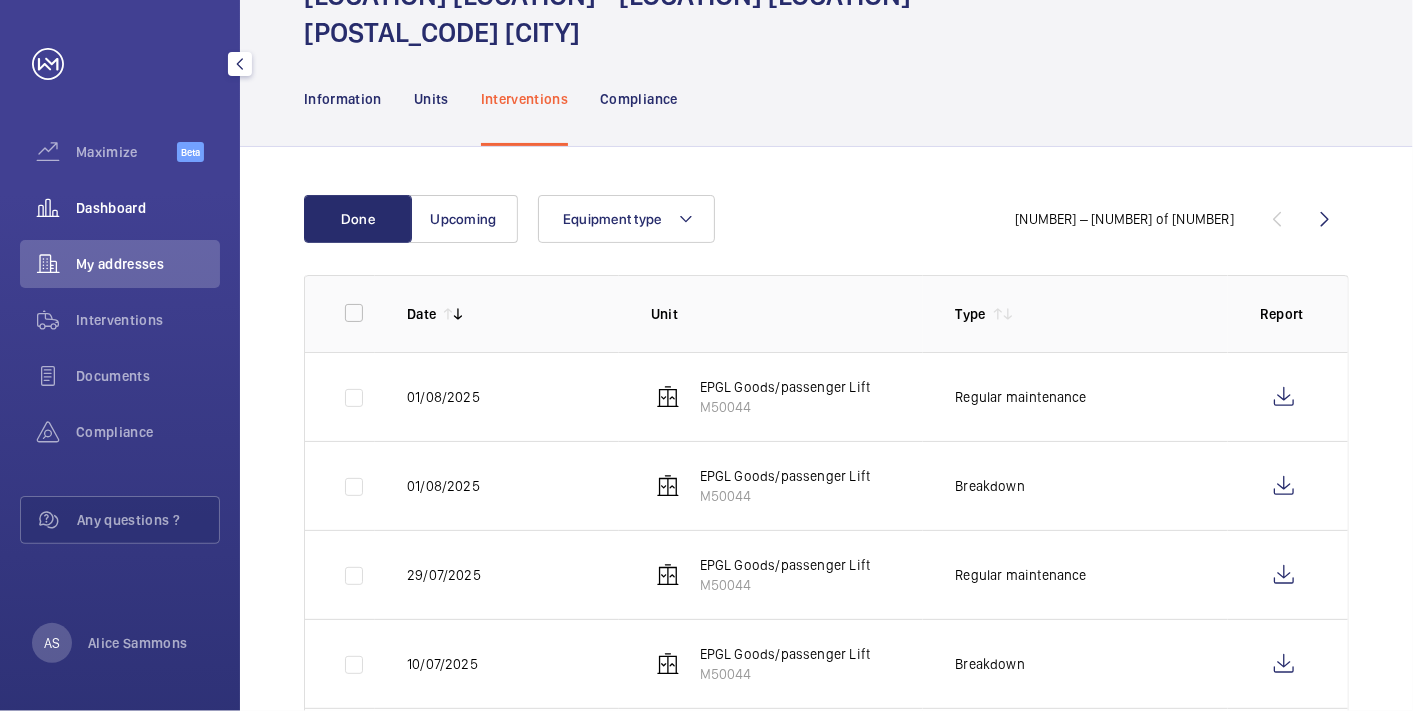 click on "Dashboard" 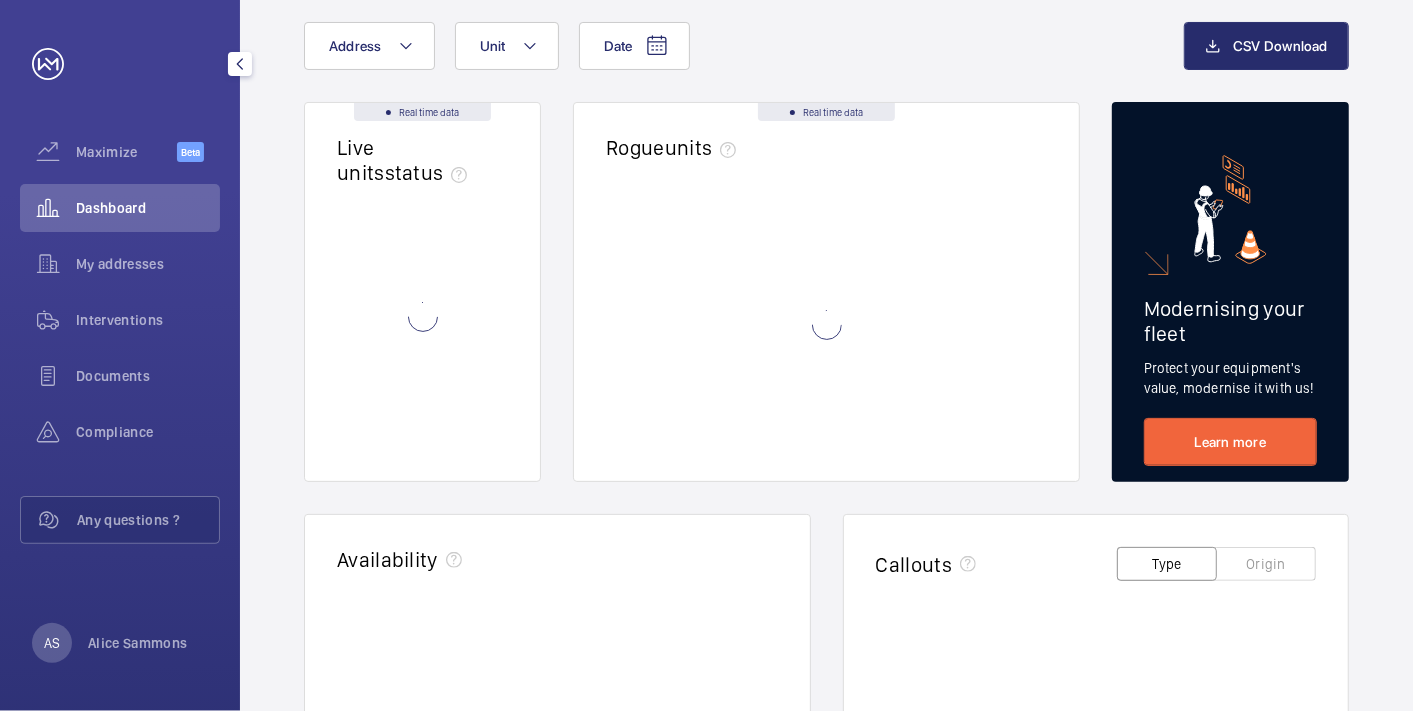 scroll, scrollTop: 0, scrollLeft: 0, axis: both 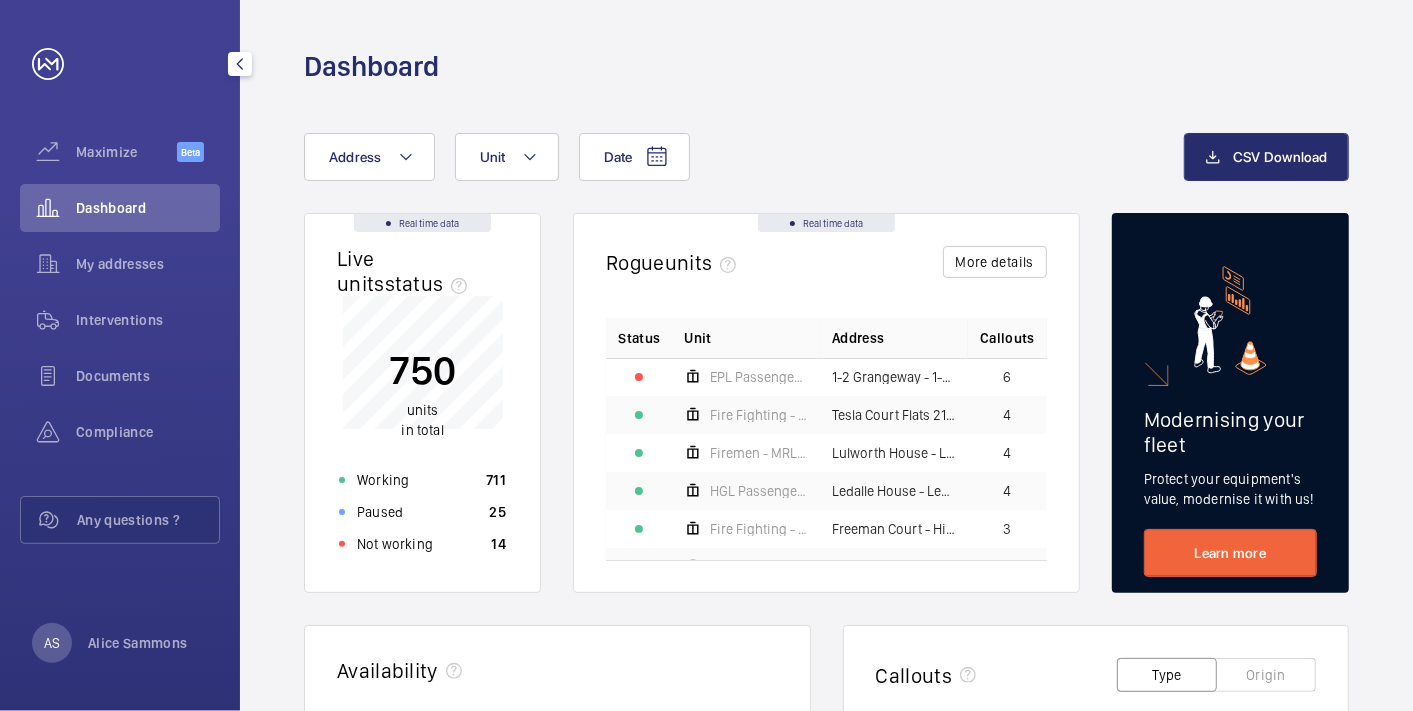 click on "Dashboard" 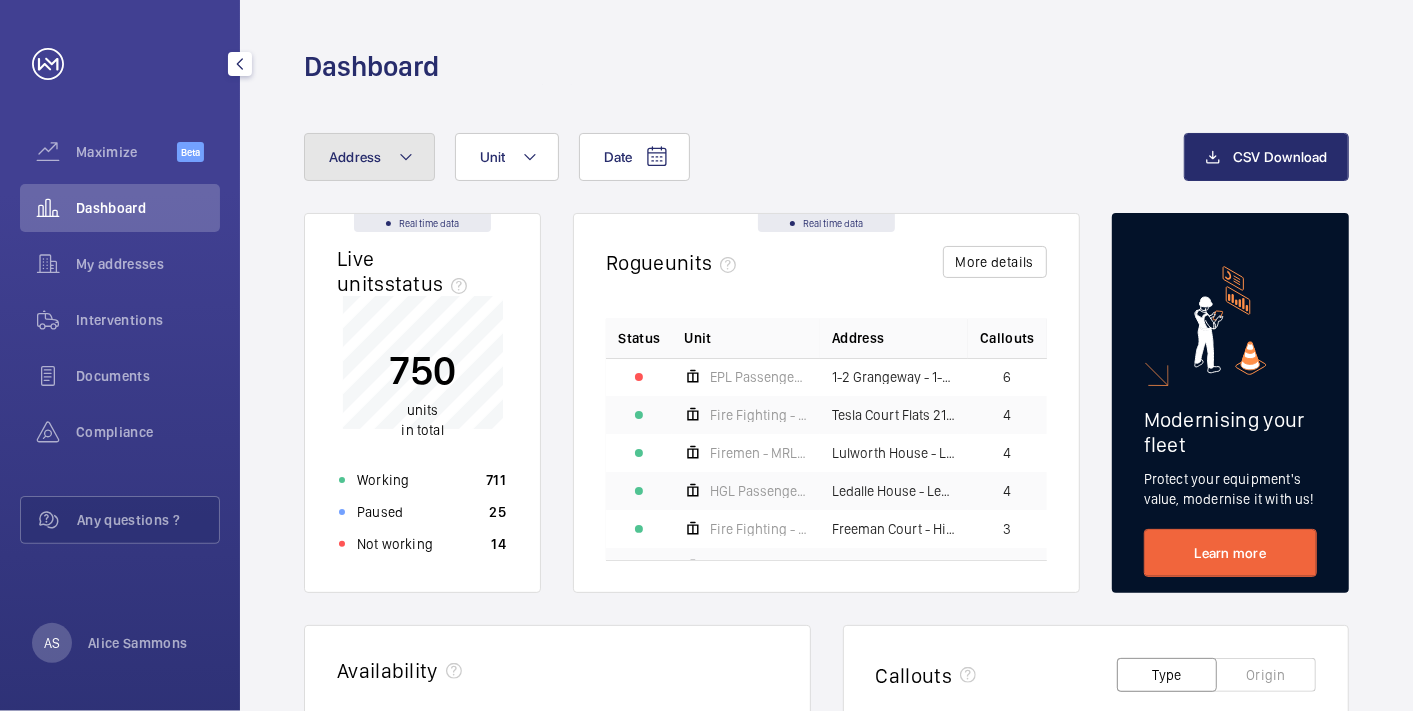click on "Address" 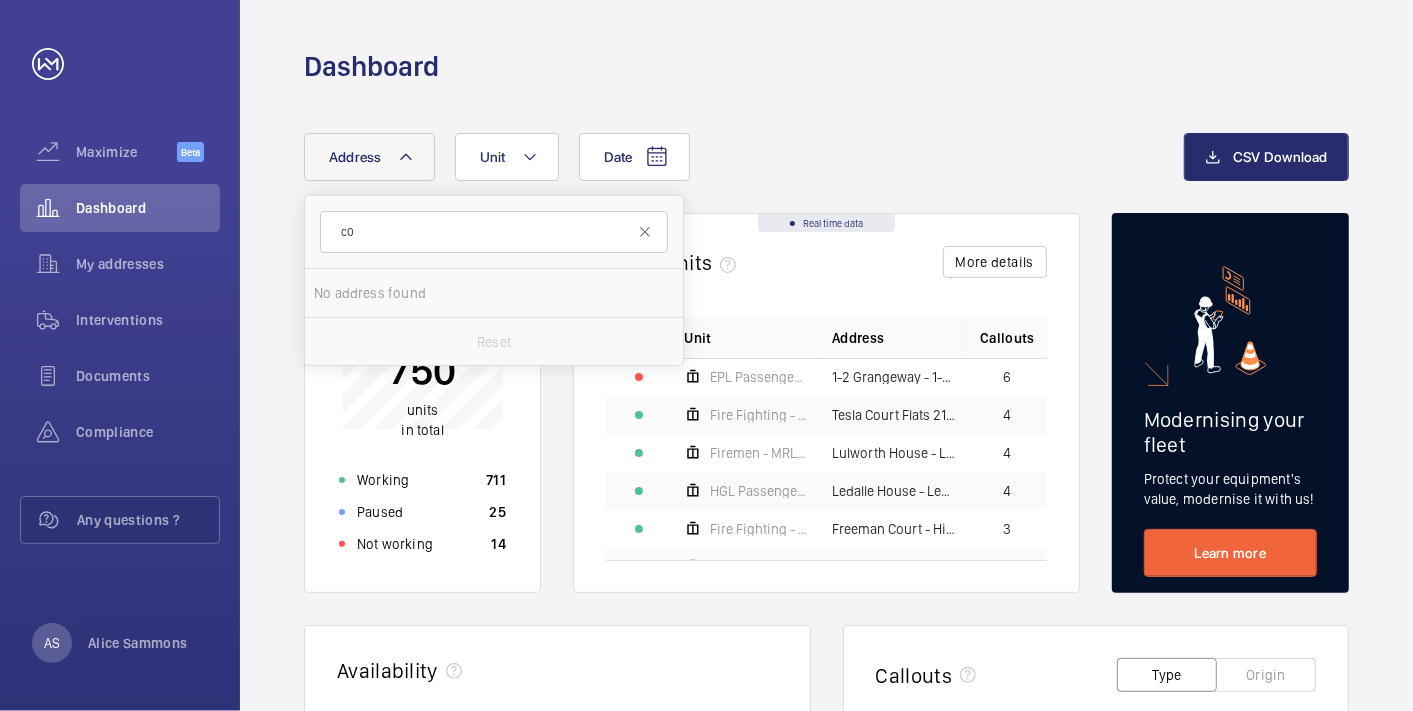 type on "c" 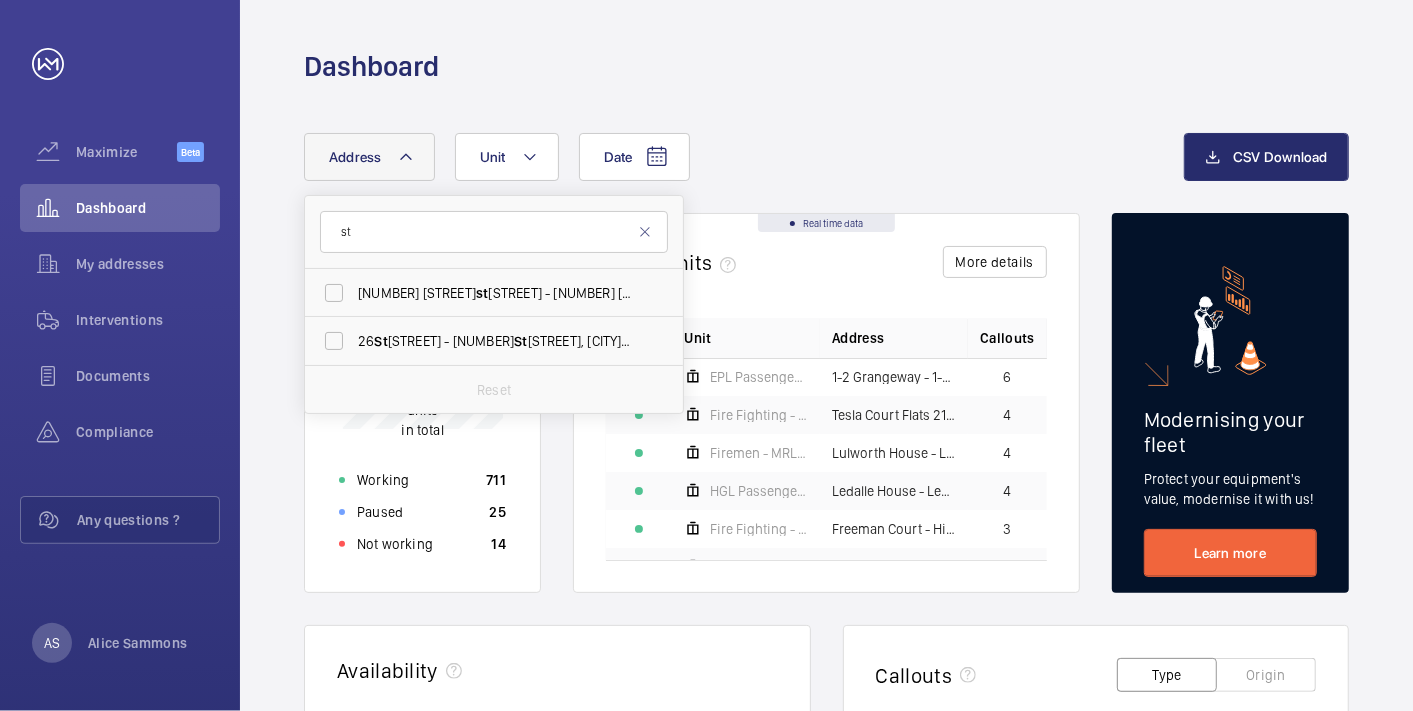 type on "s" 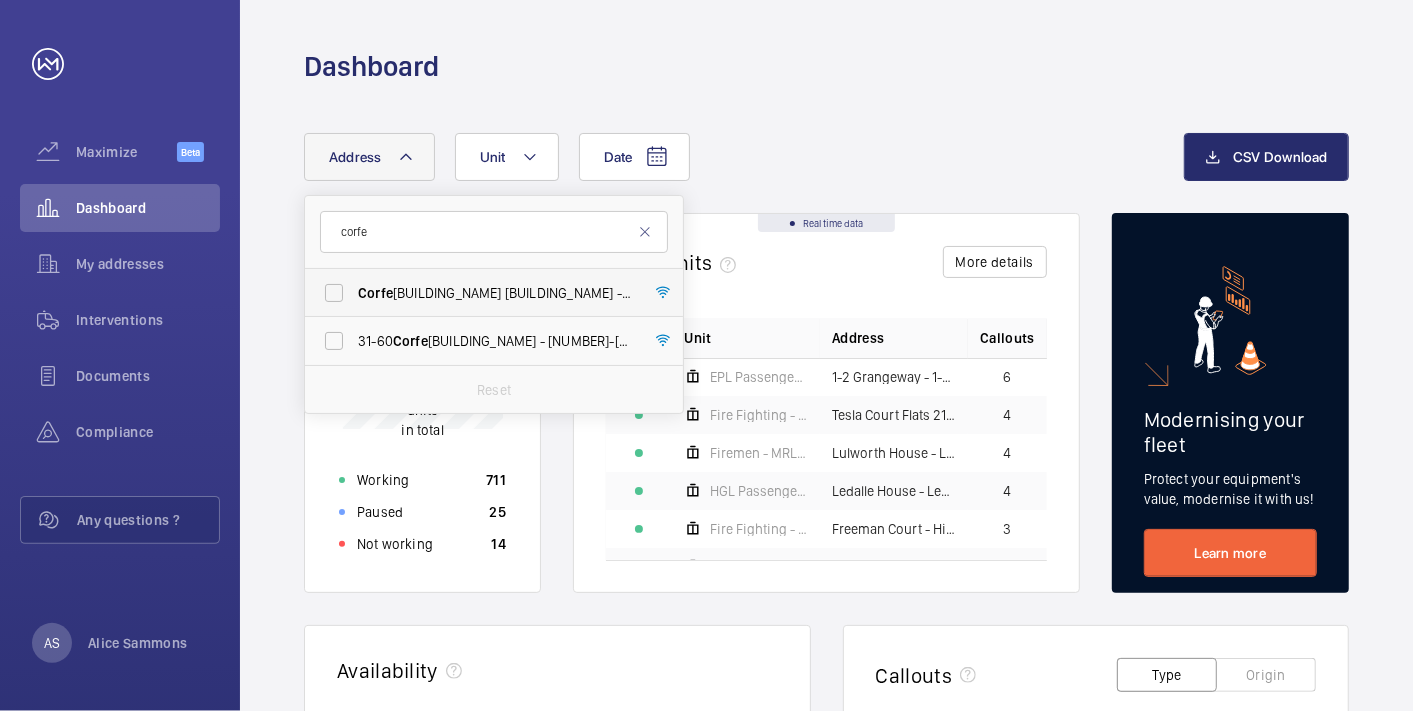 type on "corfe" 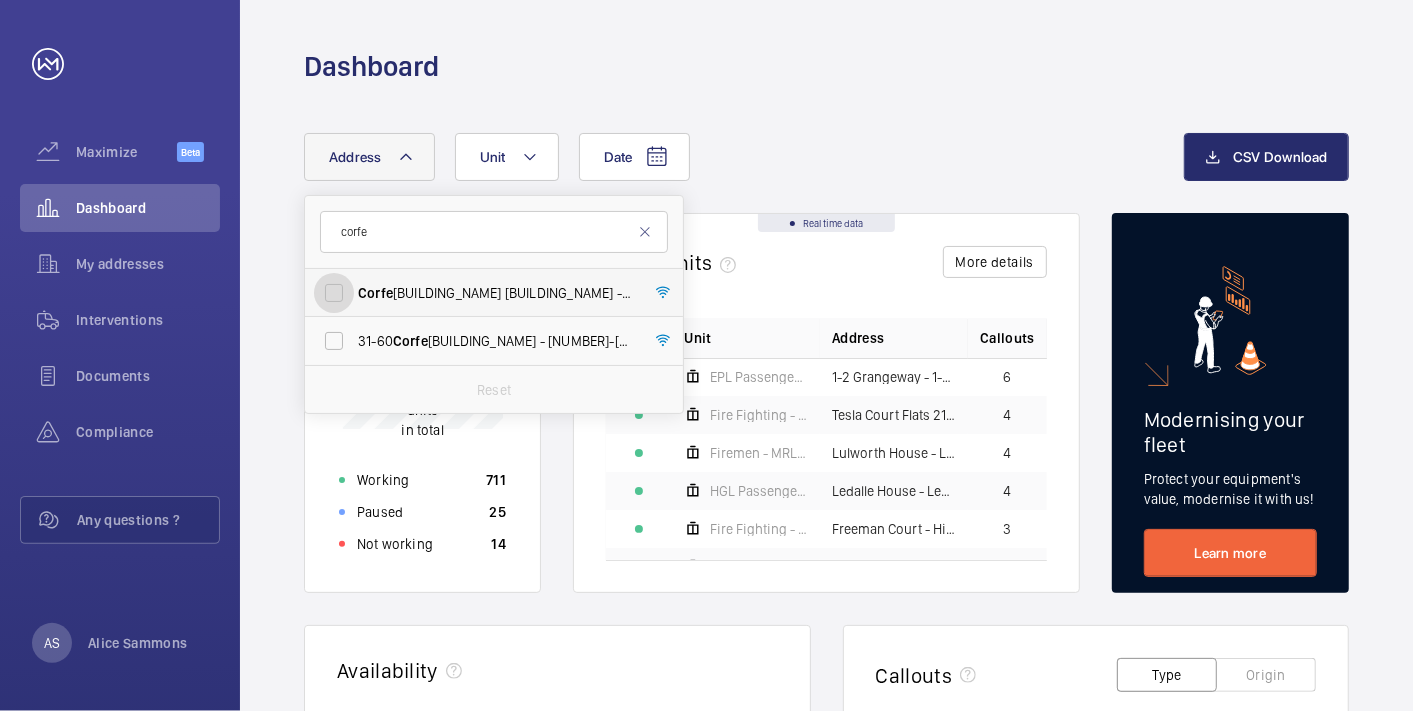 click on "[BUILDING_NAME] [BUILDING_NAME] [BUILDING_NAME] -  [BUILDING_NAME] [BUILDING_NAME] [BUILDING_NAME], [CITY] [POSTAL_CODE]" at bounding box center [334, 293] 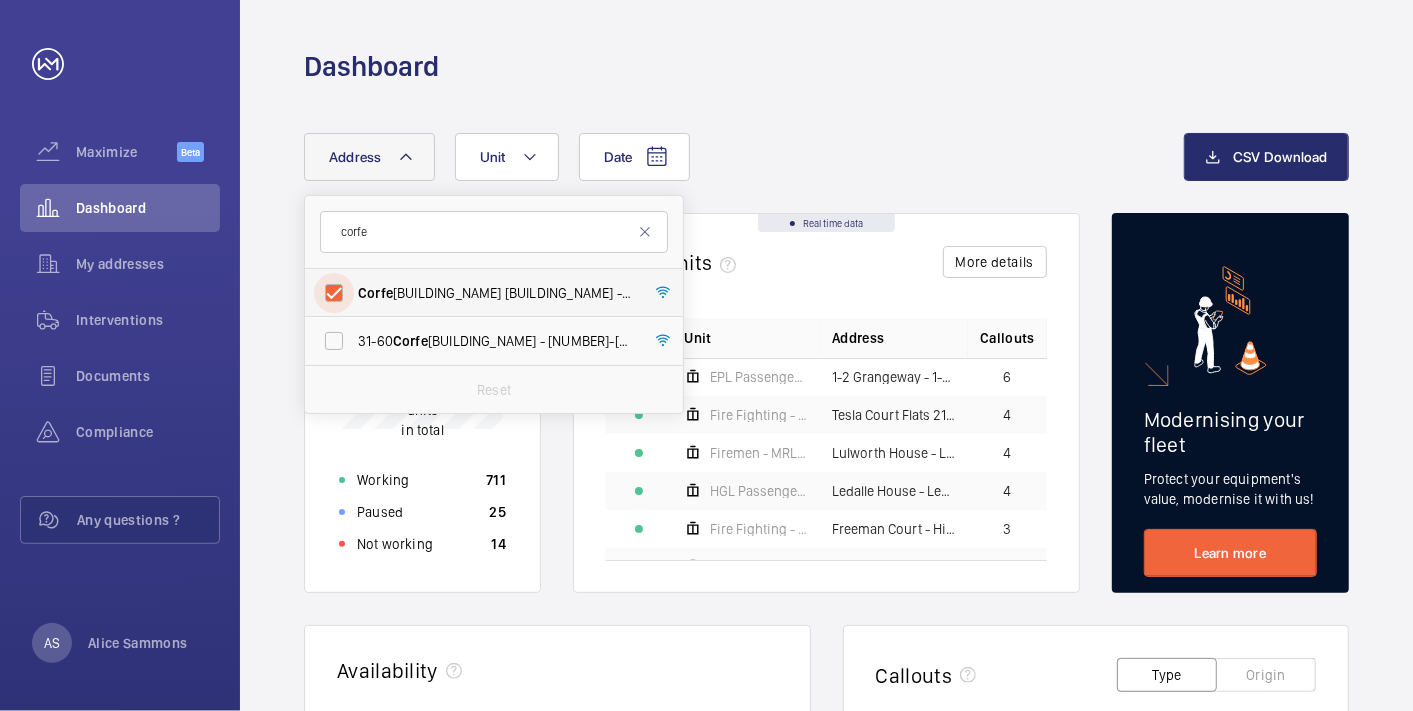 checkbox on "true" 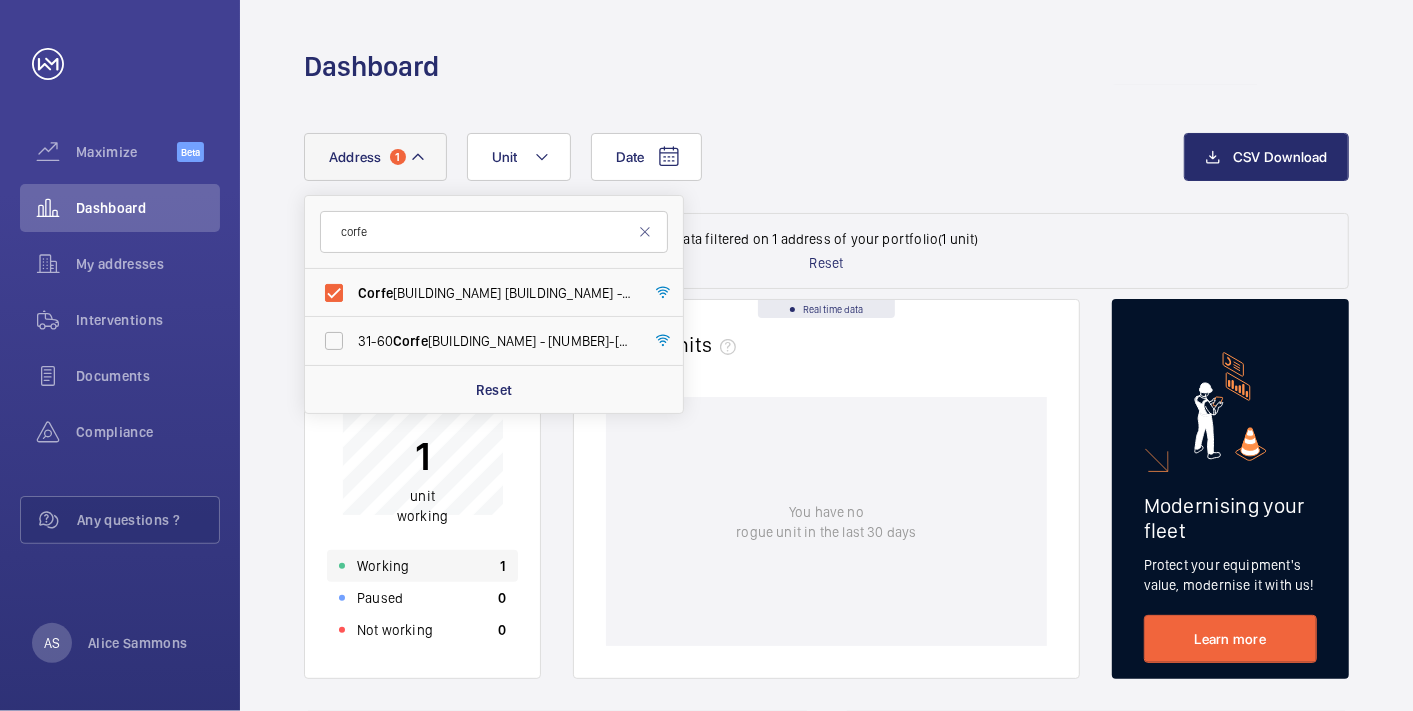 click on "Working 1" 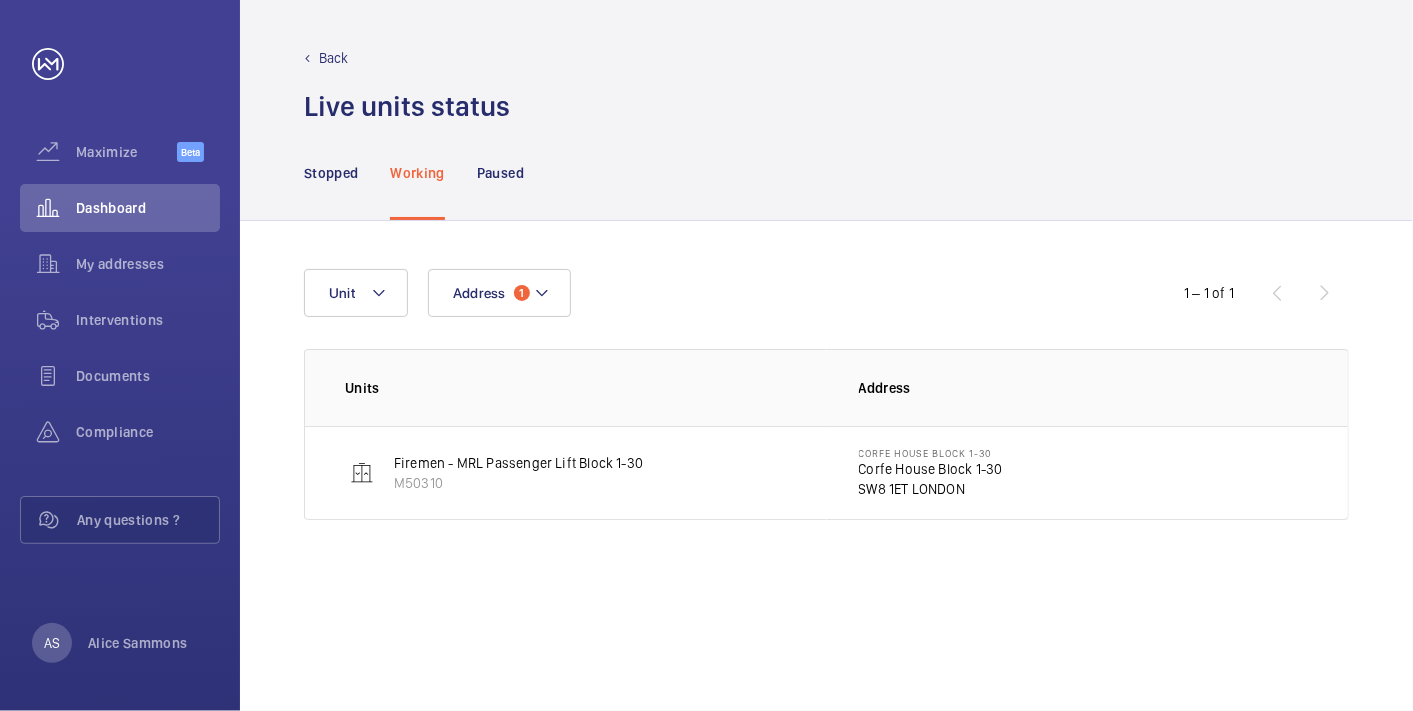 click on "SW8 1ET LONDON" 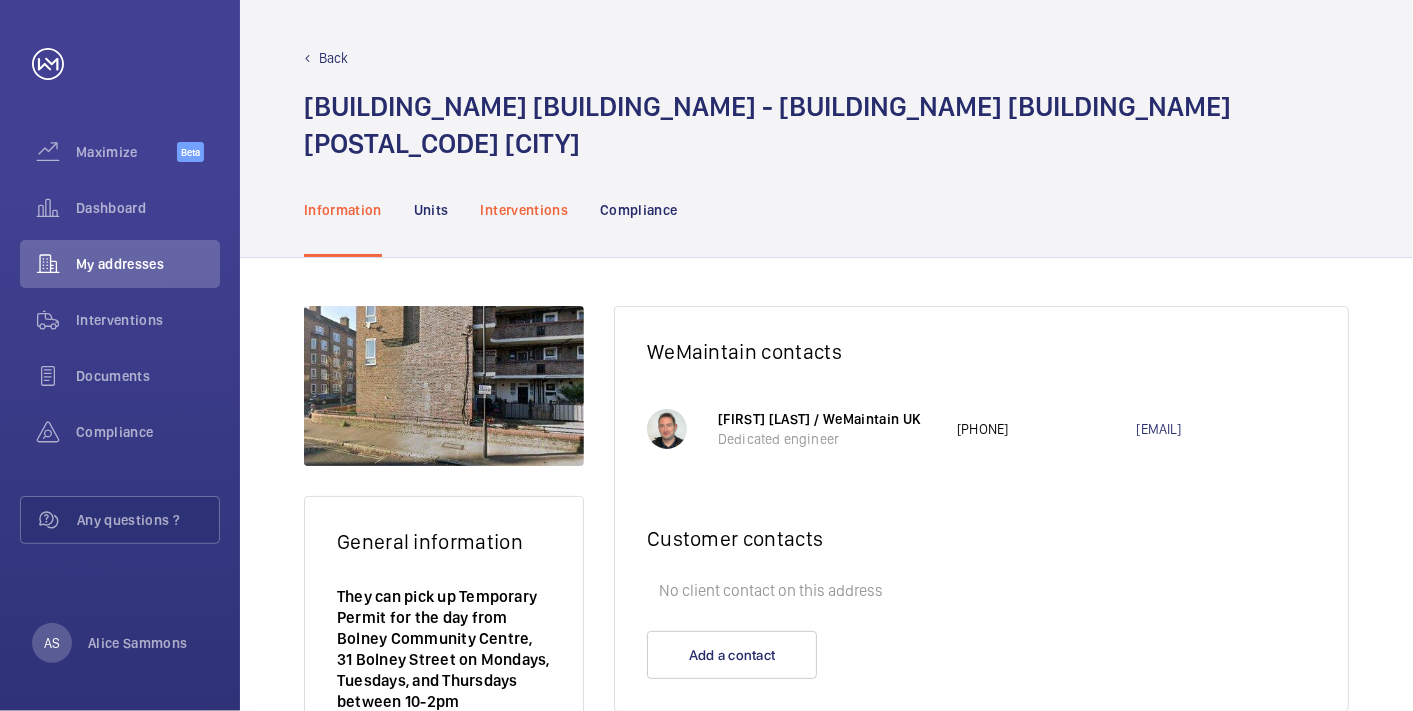 click on "Interventions" 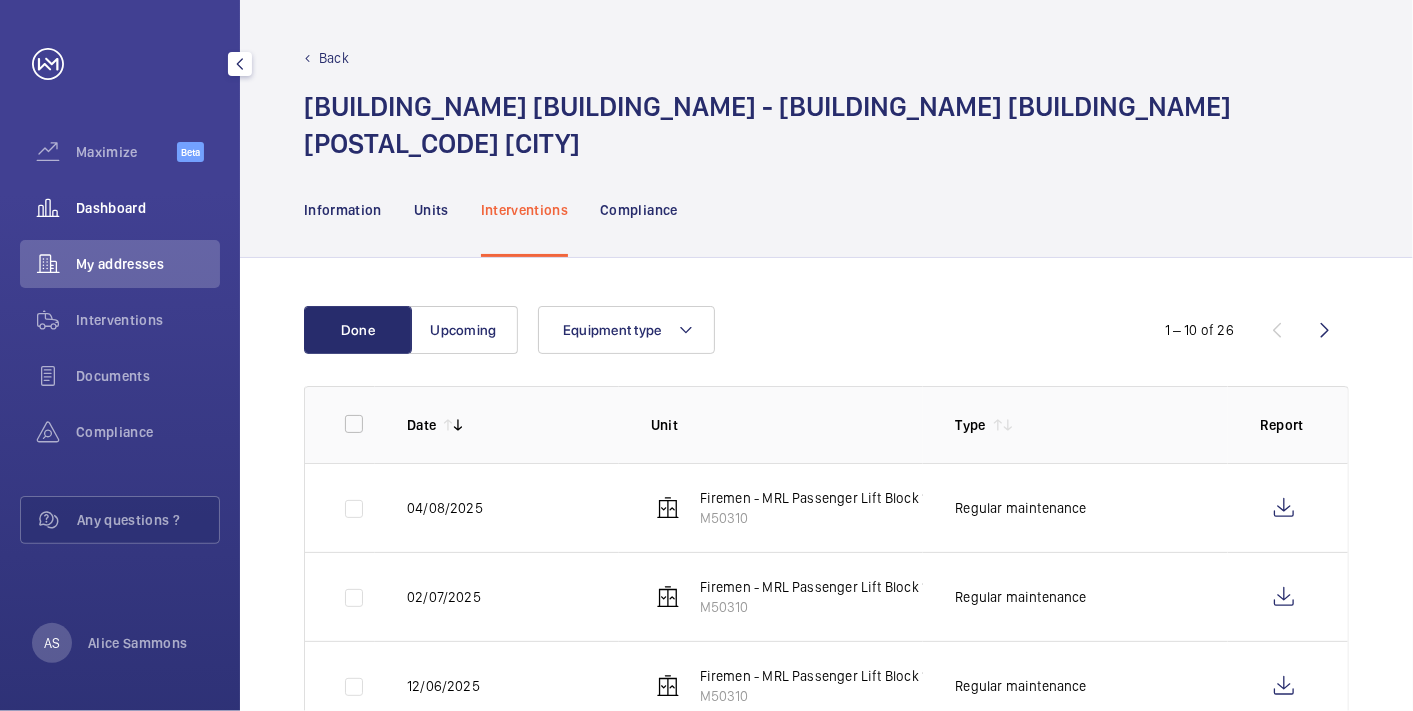 click on "Dashboard" 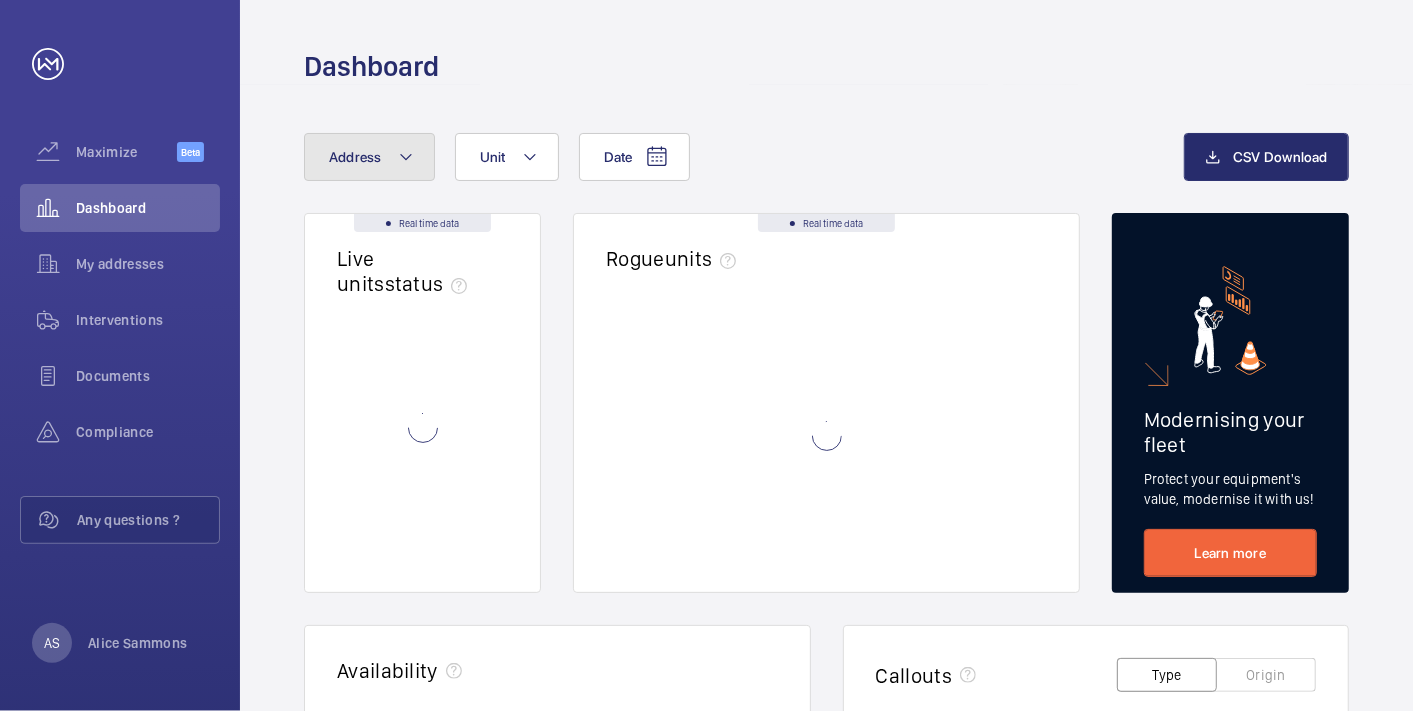click on "Address" 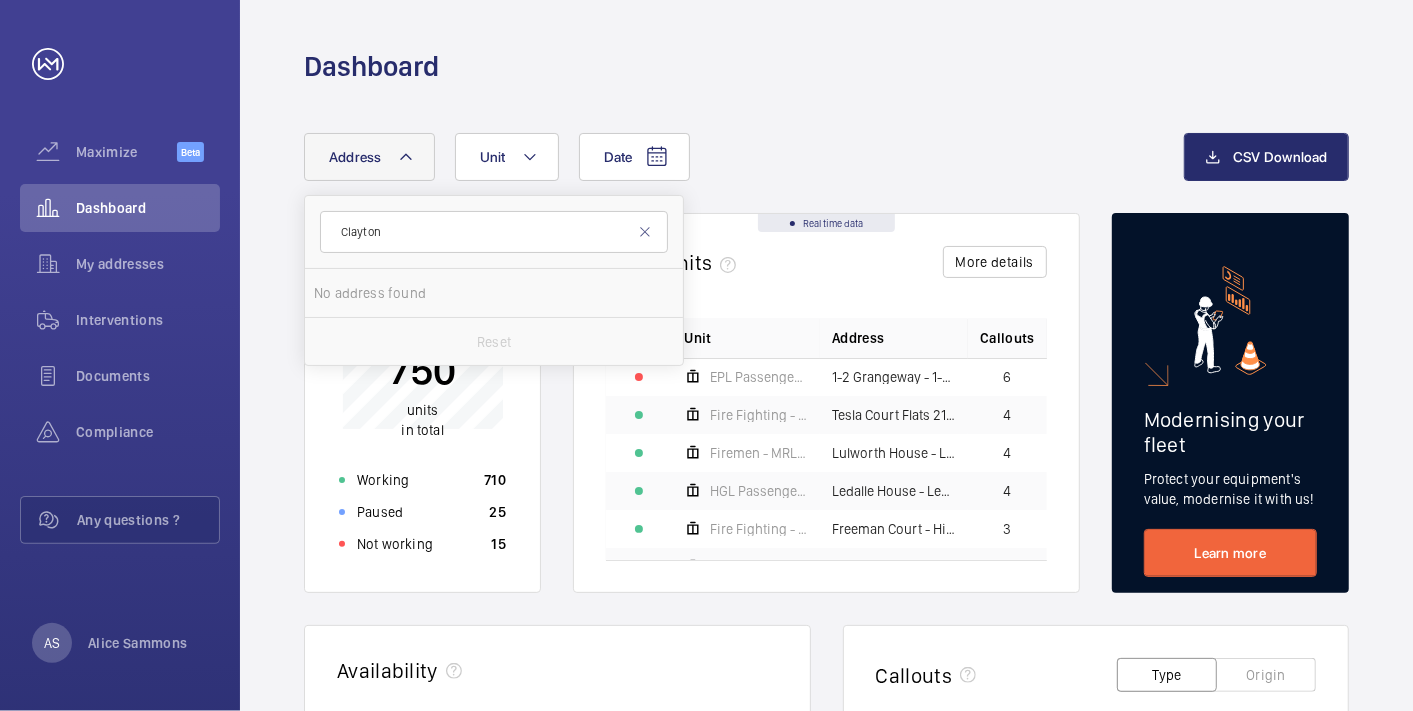 type on "Clayton" 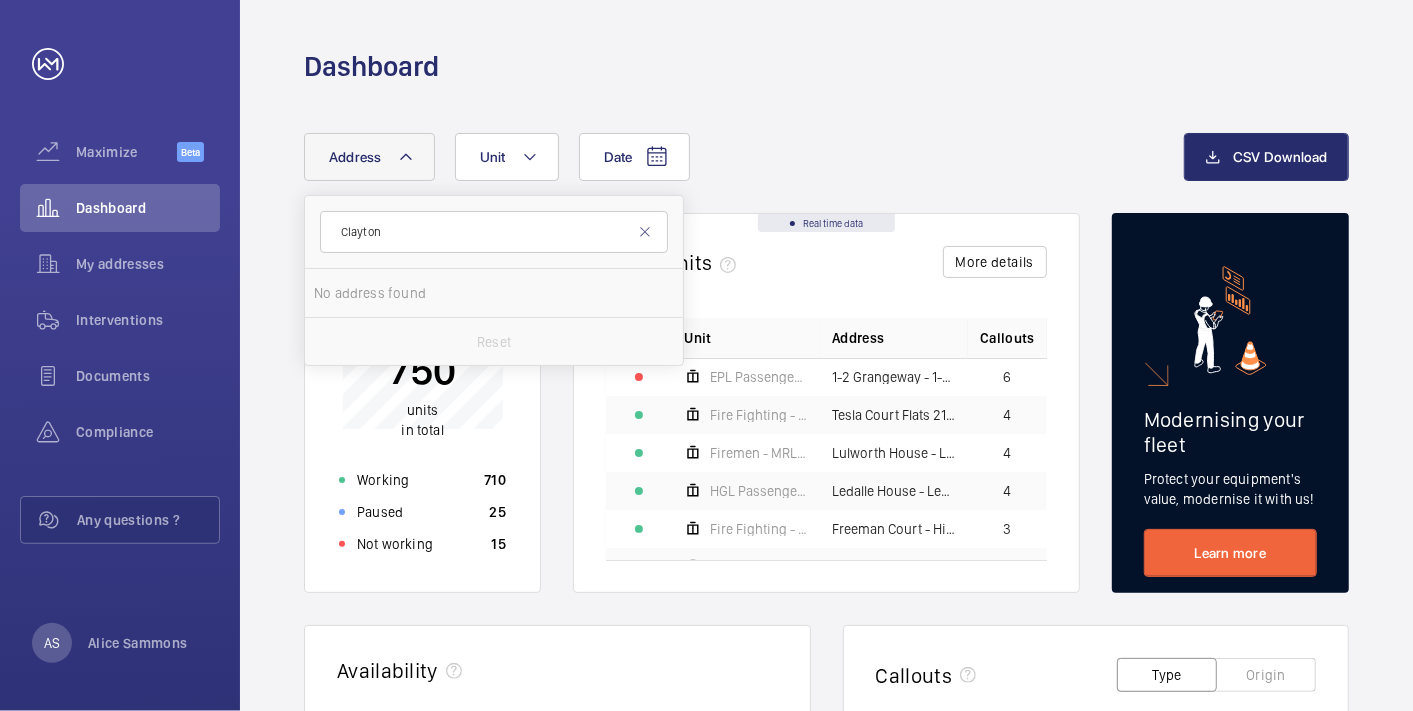 click on "Date Address [NAME] No address found  Reset Unit CSV Download Real time data Live units  status﻿ 750 units in total Working 710 Paused 25 Not working 15 Real time data Rogue  units More details Status Unit Address Callouts EPL Passenger Lift 1-2 Grangeway - 1-2 Grangeway 6 Fire Fighting - Tesla court 21-40 Tesla Court Flats 21-40 - High Risk Building - Tesla Court Flats 21-40 4 Firemen - MRL Passenger Lift Lulworth House - Lulworth House 4 HGL Passenger Lift Ledalle House - Ledalle House 4 Fire Fighting - EPL Passenger Lift No 1 Freeman Court - High Risk Building - Freeman Court 3 EPL Passenger Lift No 1 Anthony Court - High Risk Building - Anthony Court 3 Evacuation - EPL No 4 Flats 45-101 R/h Donnington Court Block C Flats 45-101 - High Risk Building - Donnington Court Block C Flats 45-101 3 Evacuation - EPL No 3 Flats 45-101 L/h Donnington Court Block C Flats 45-101 - High Risk Building - Donnington Court Block C Flats 45-101 3 EPL Passenger Lift Davina House - Davina House 3 3 3 3 3 2 2 2 2 2 2 2 2 2" 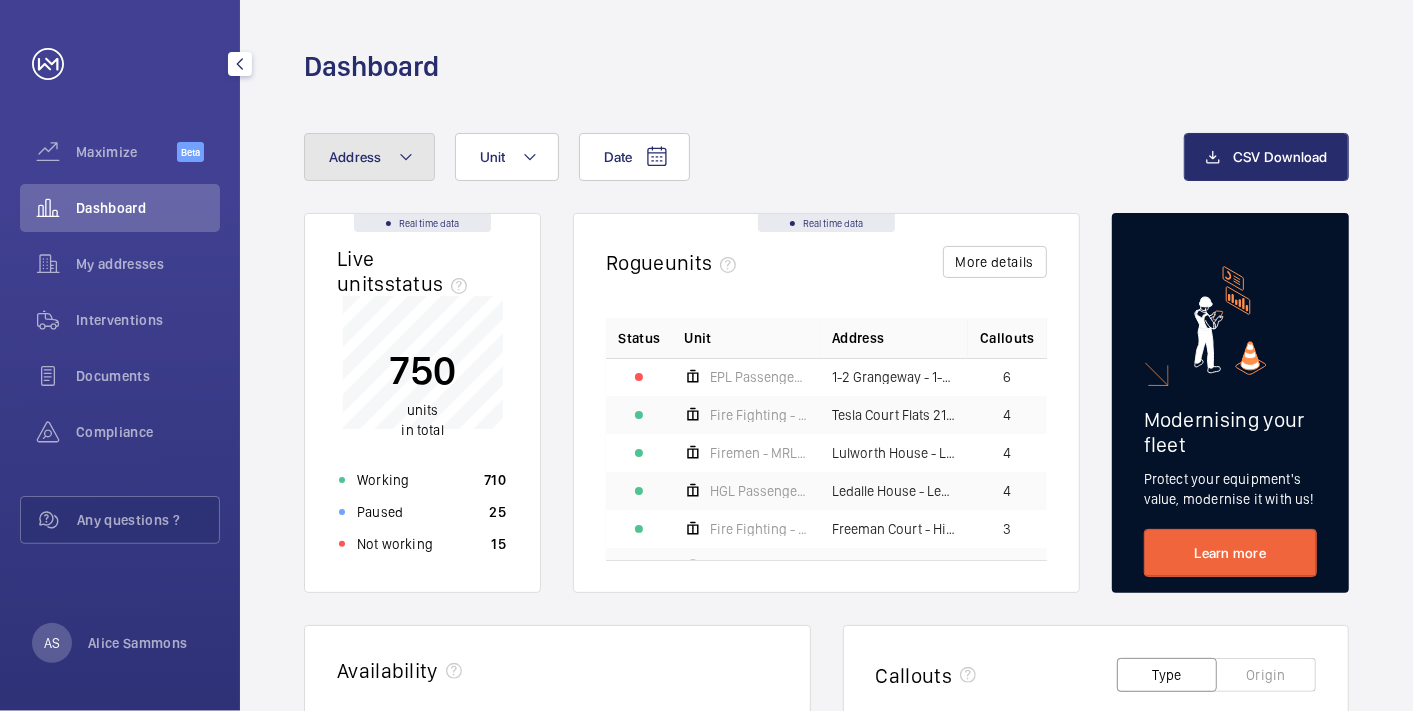 click 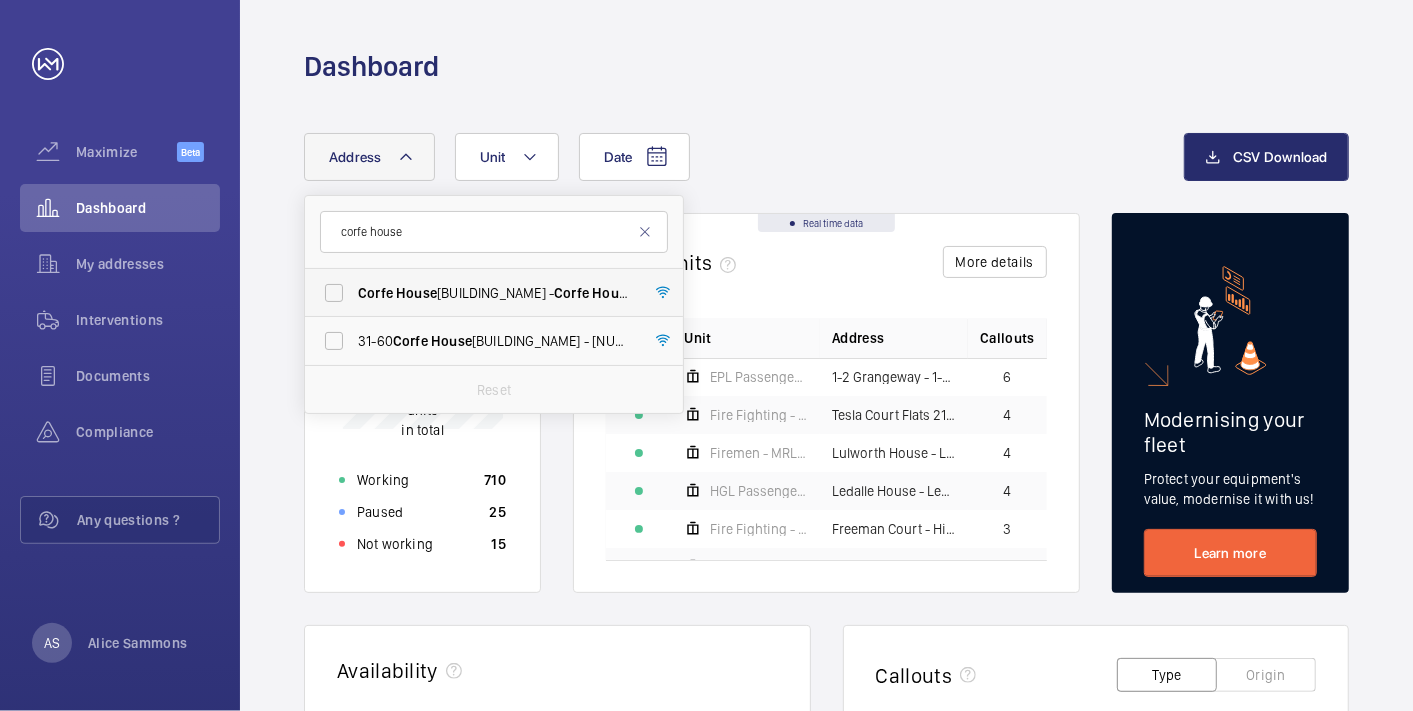 type on "corfe house" 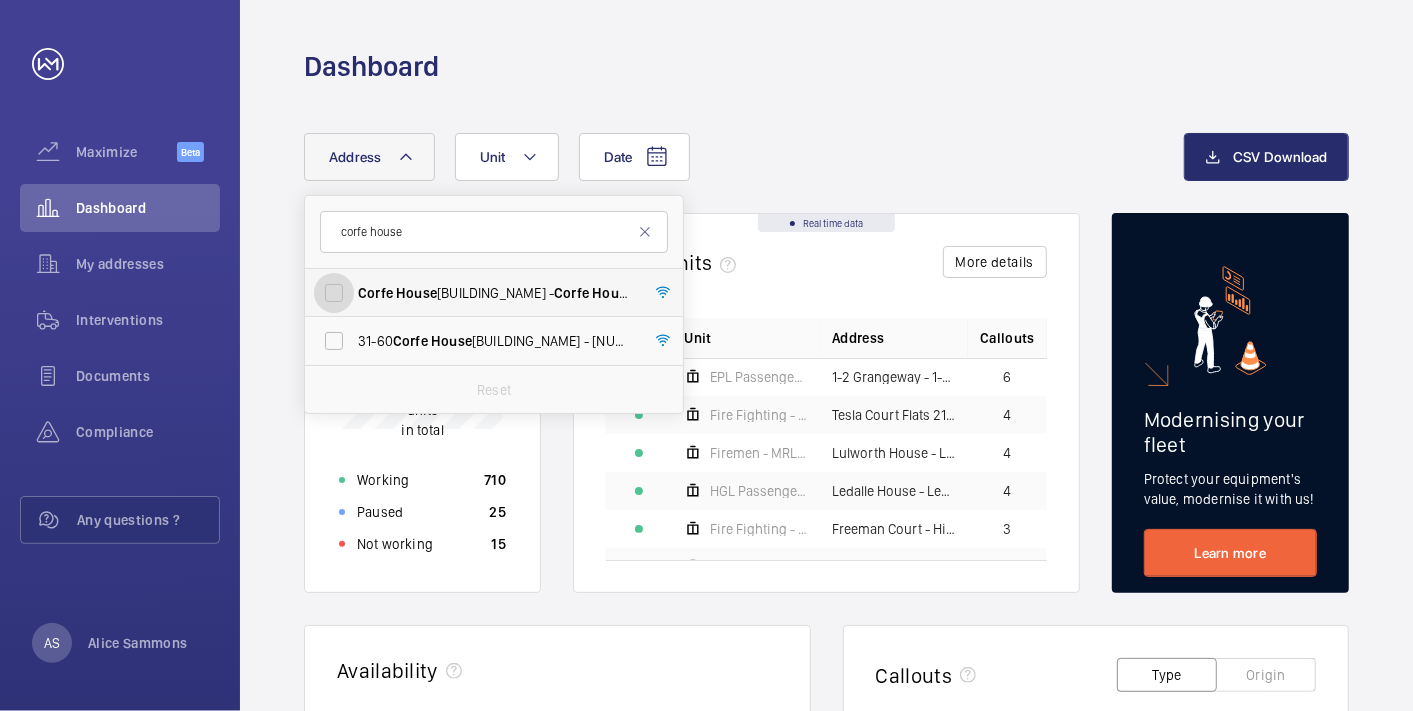 click on "[BUILDING_NAME] [BUILDING_NAME] [BUILDING_NAME] -  [BUILDING_NAME] [BUILDING_NAME] [BUILDING_NAME], [CITY] [POSTAL_CODE]" at bounding box center (334, 293) 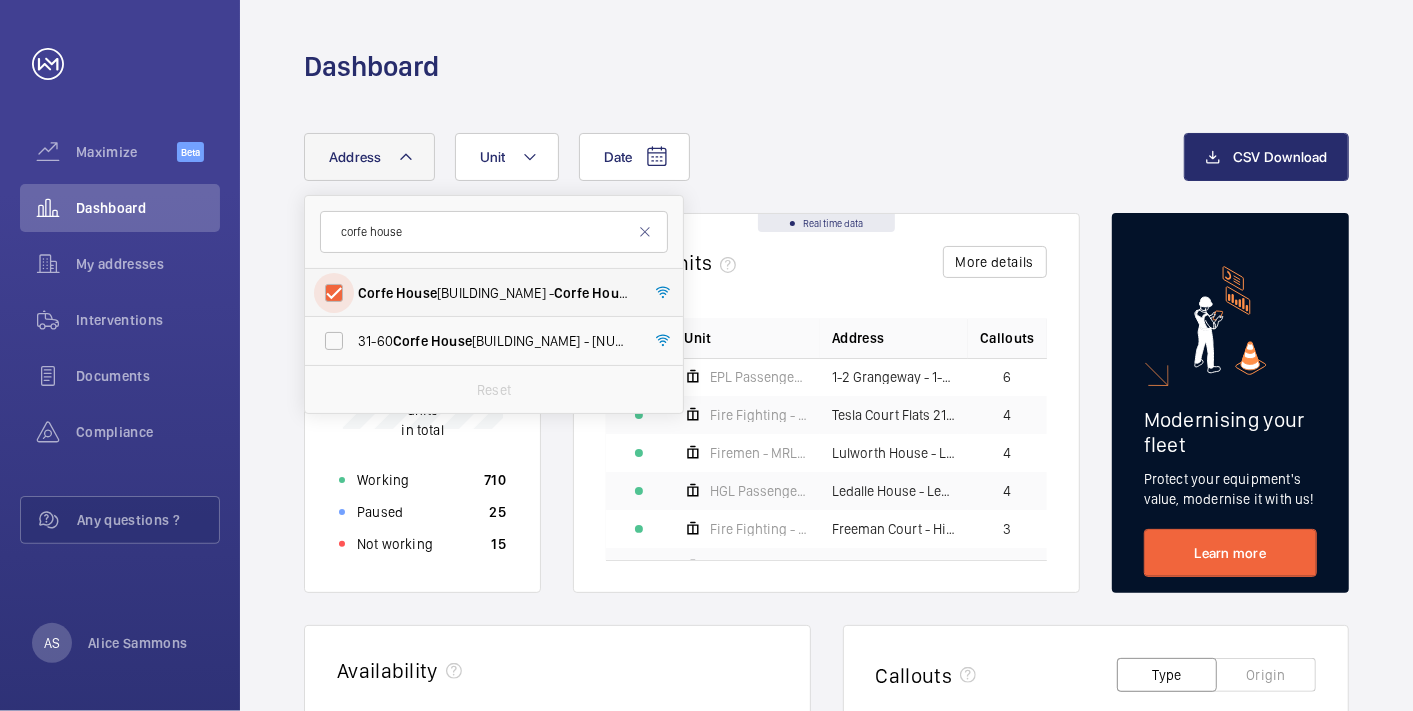 checkbox on "true" 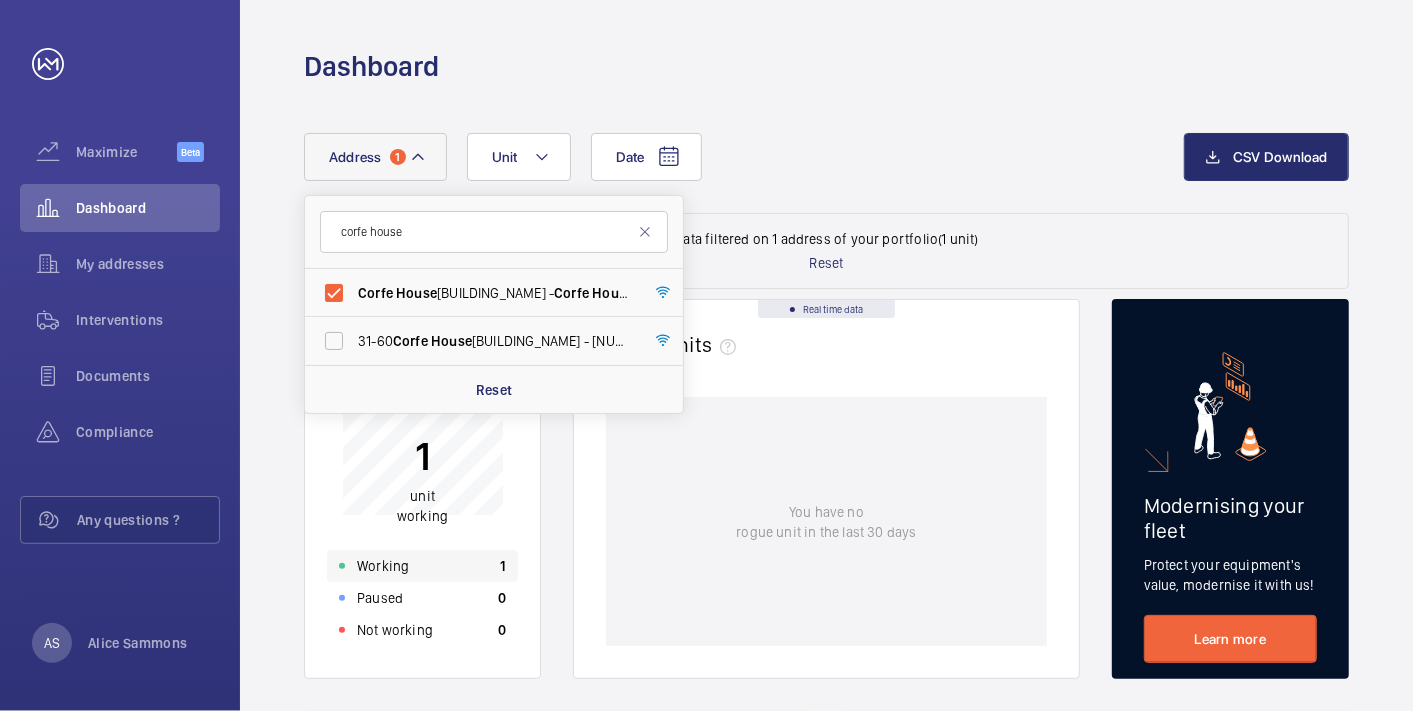 click on "Working 1" 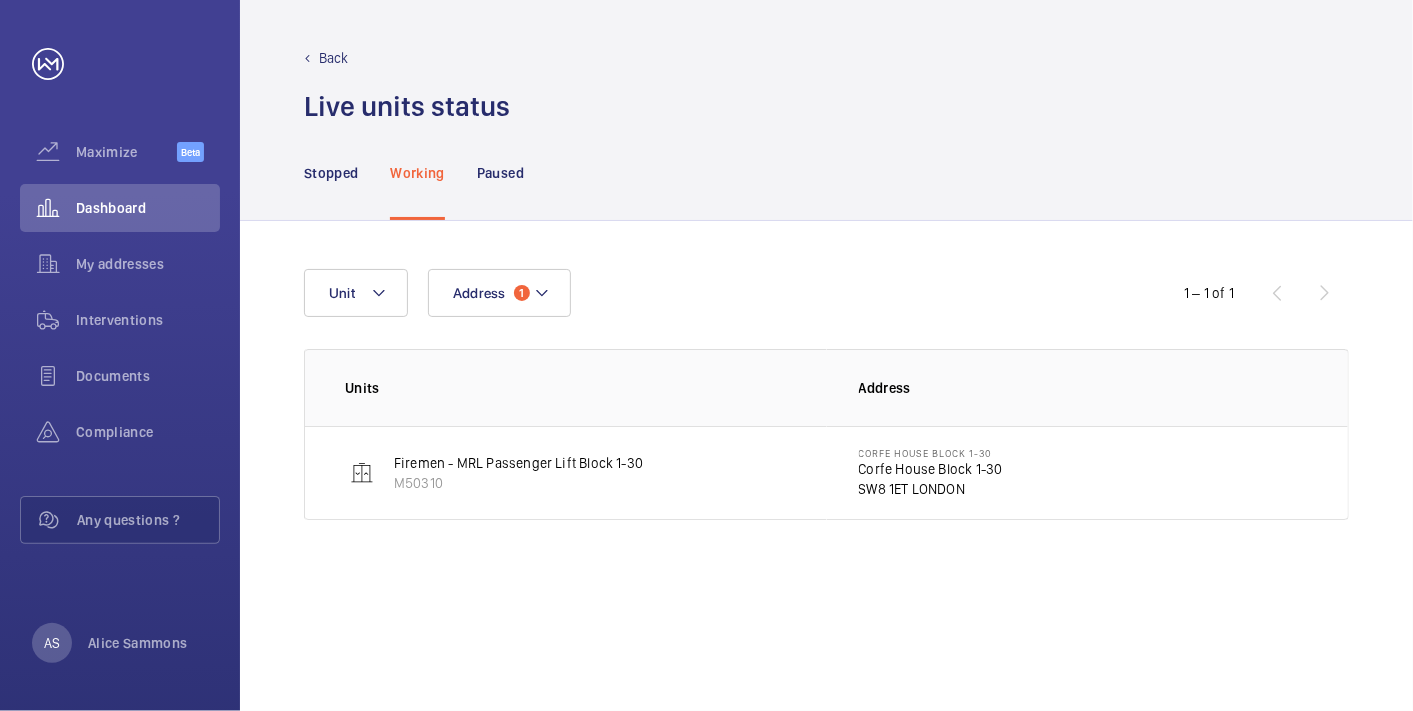 click on "[BUILDING_NAME] [BUILDING_NAME] [BUILDING_NAME]   [BUILDING_NAME] [BUILDING_NAME] [BUILDING_NAME]   [POSTAL_CODE] [CITY]" 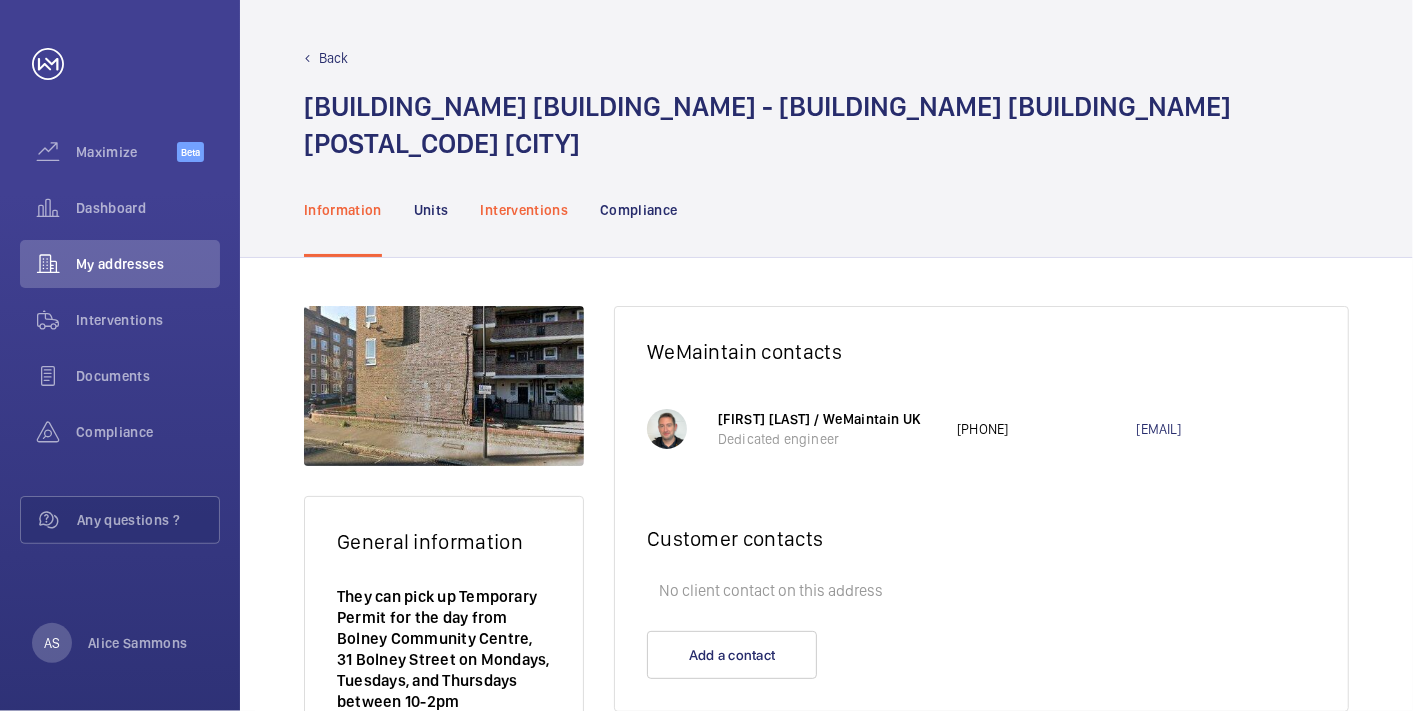 click on "Interventions" 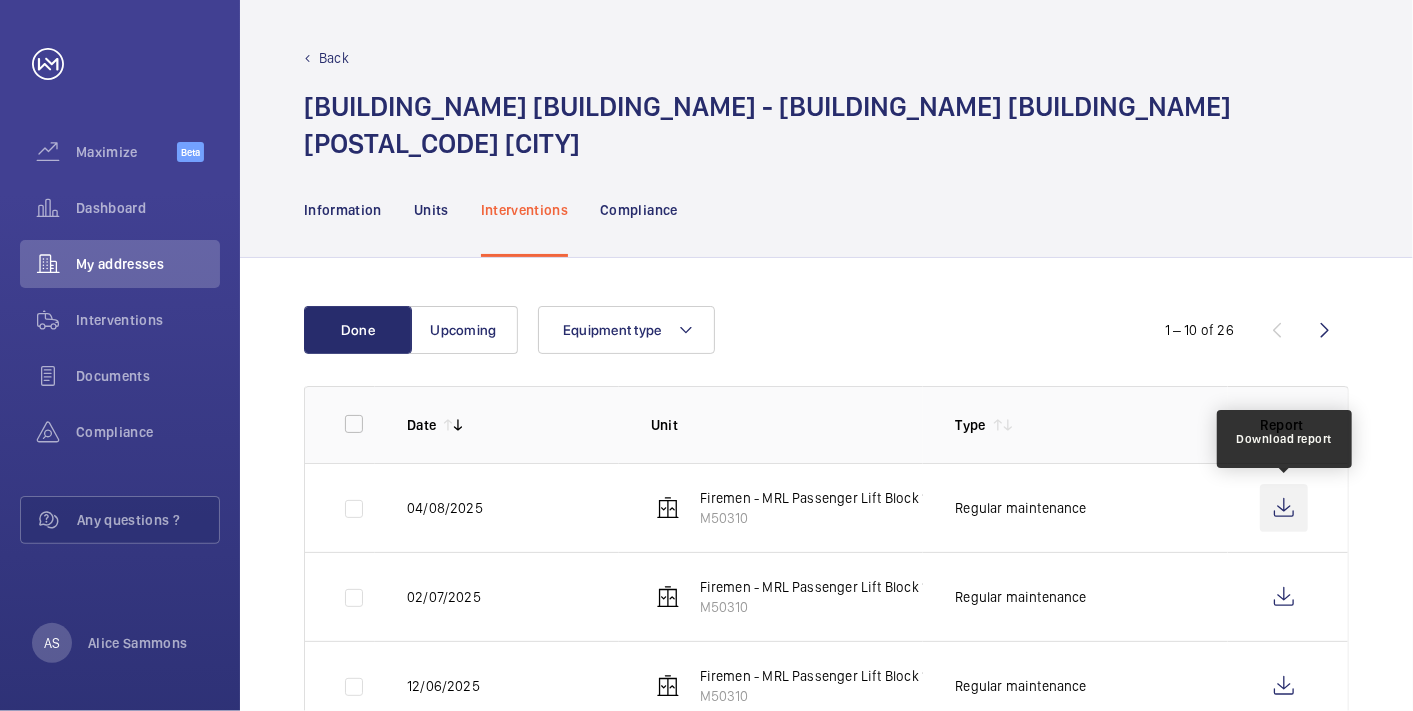 click 